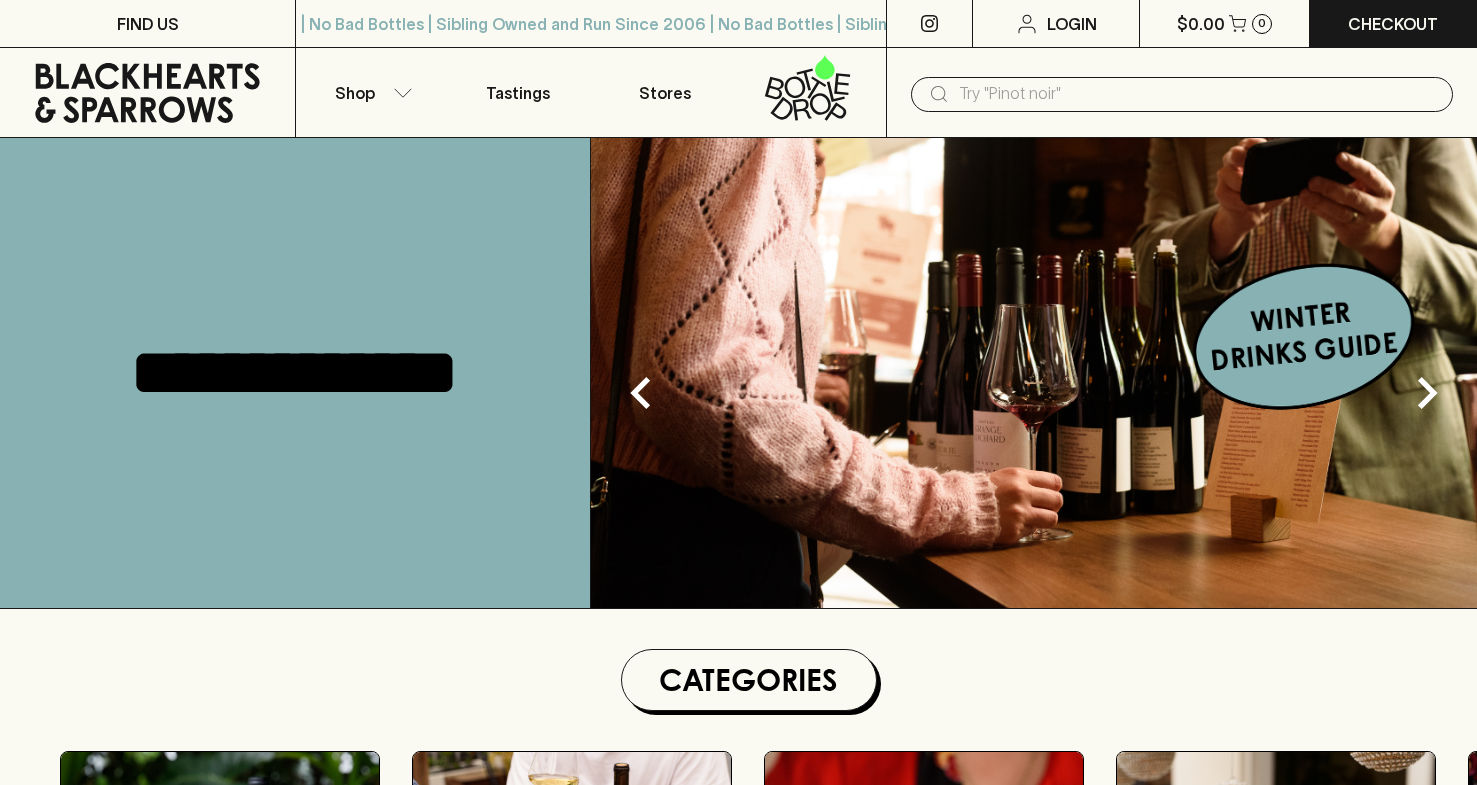 scroll, scrollTop: 200, scrollLeft: 0, axis: vertical 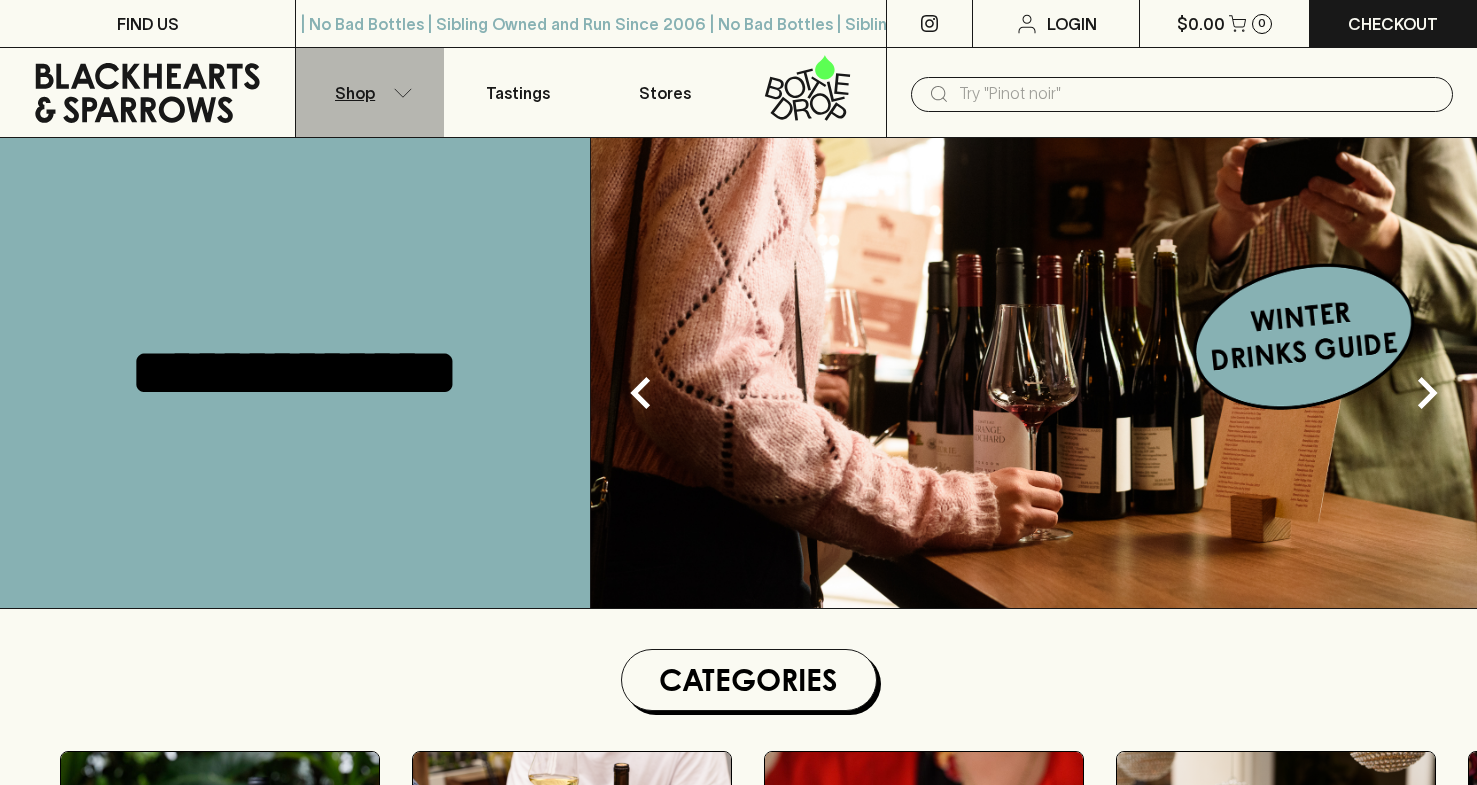 click on "Shop" at bounding box center (369, 92) 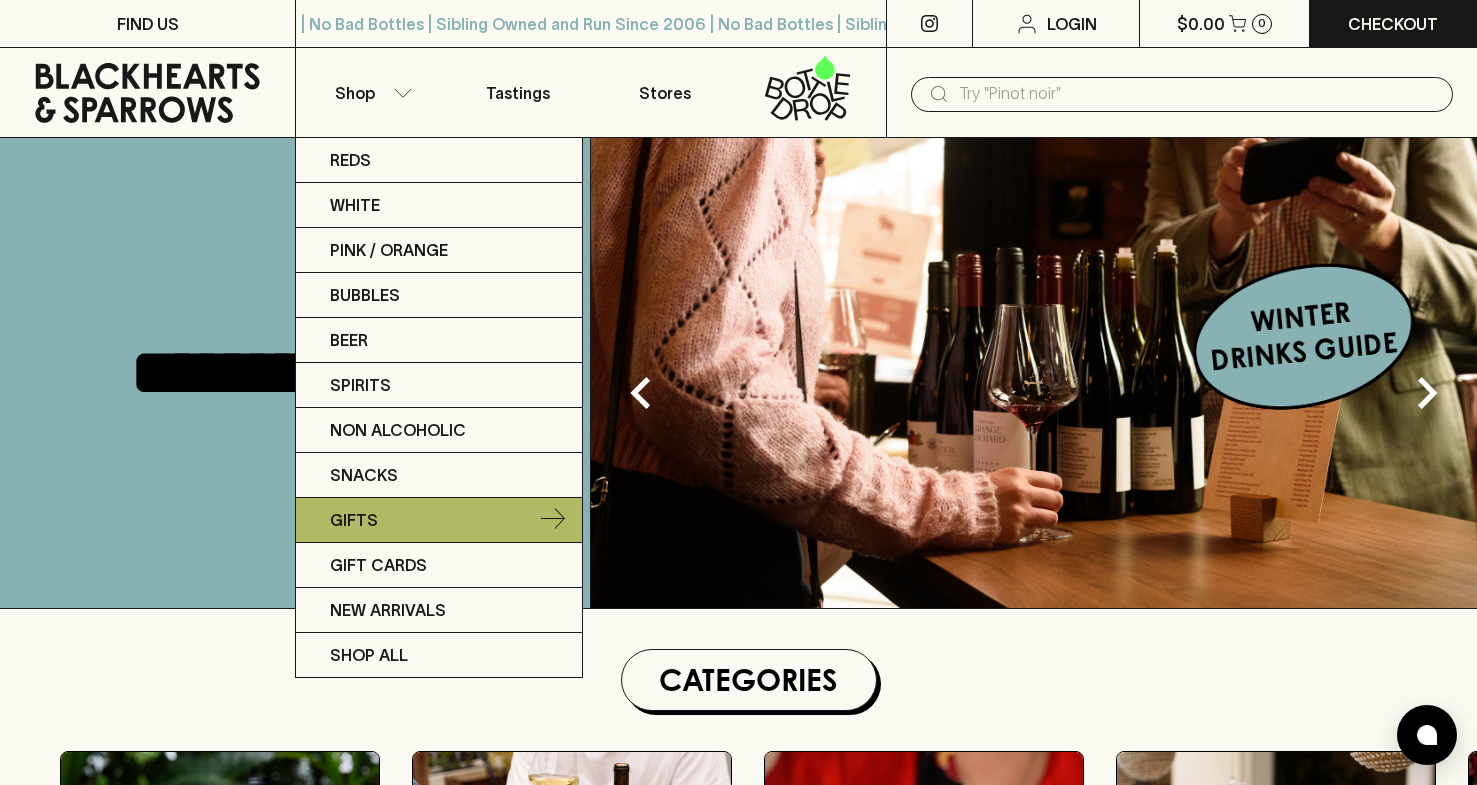 click on "Gifts" at bounding box center (354, 520) 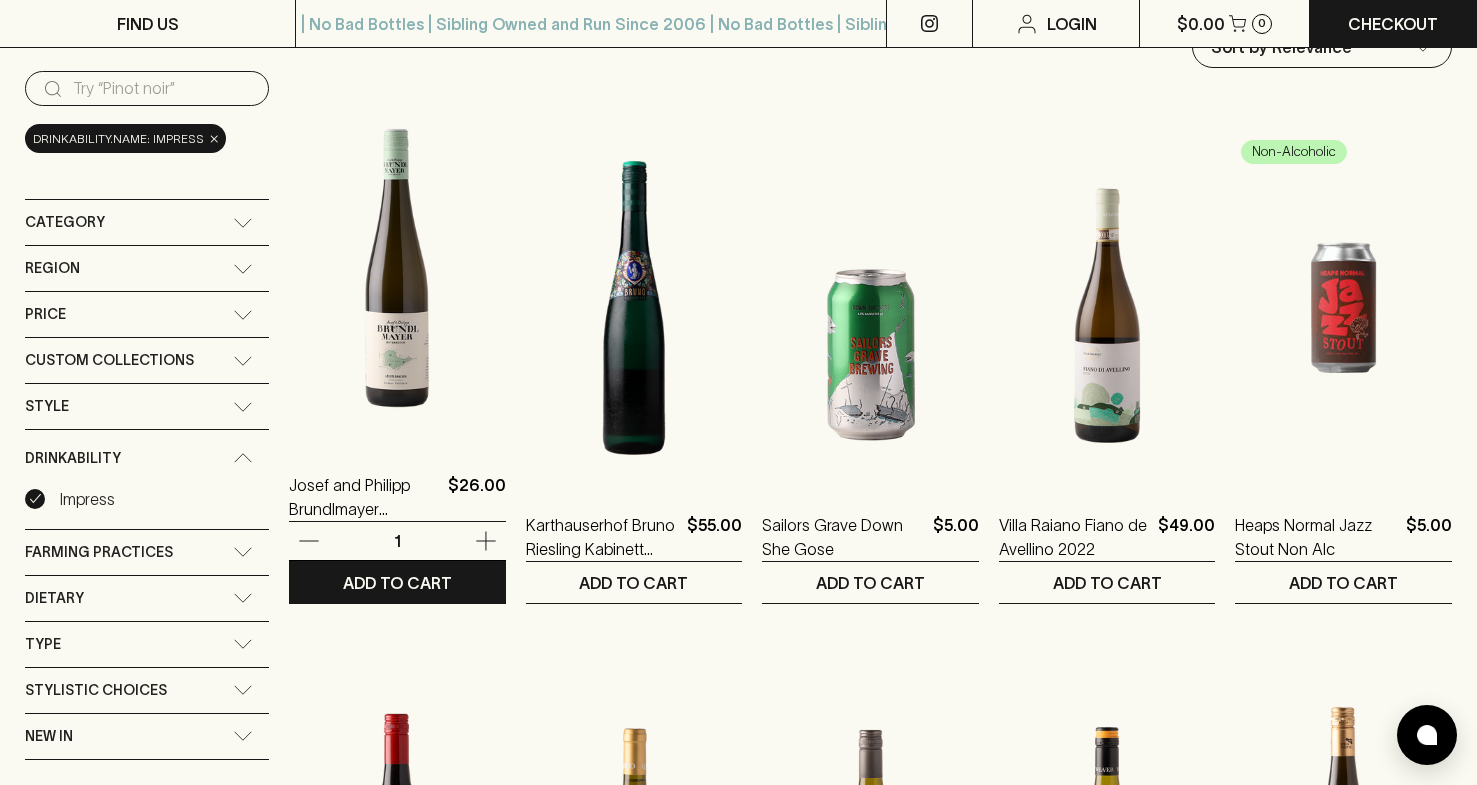 scroll, scrollTop: 181, scrollLeft: 0, axis: vertical 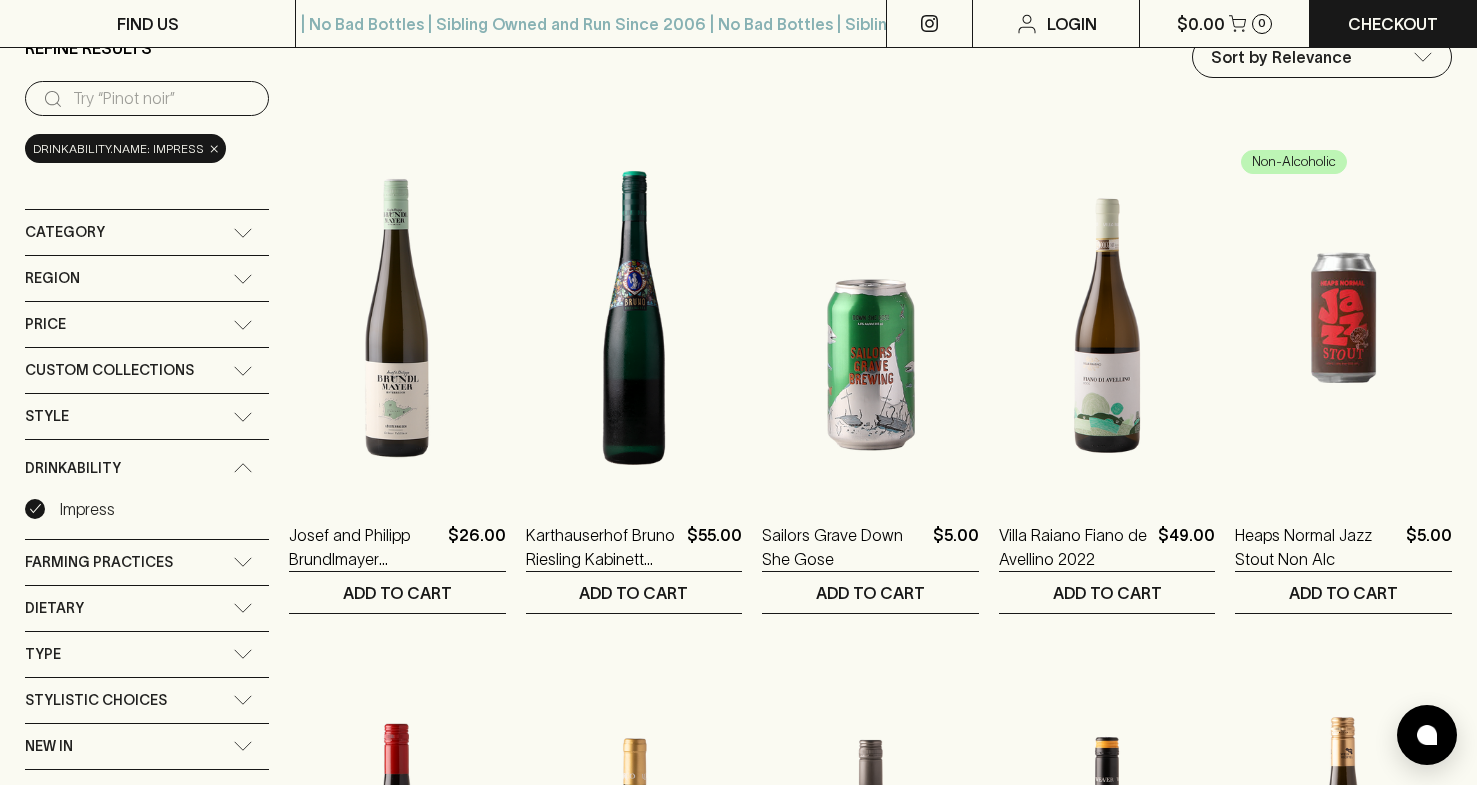 click 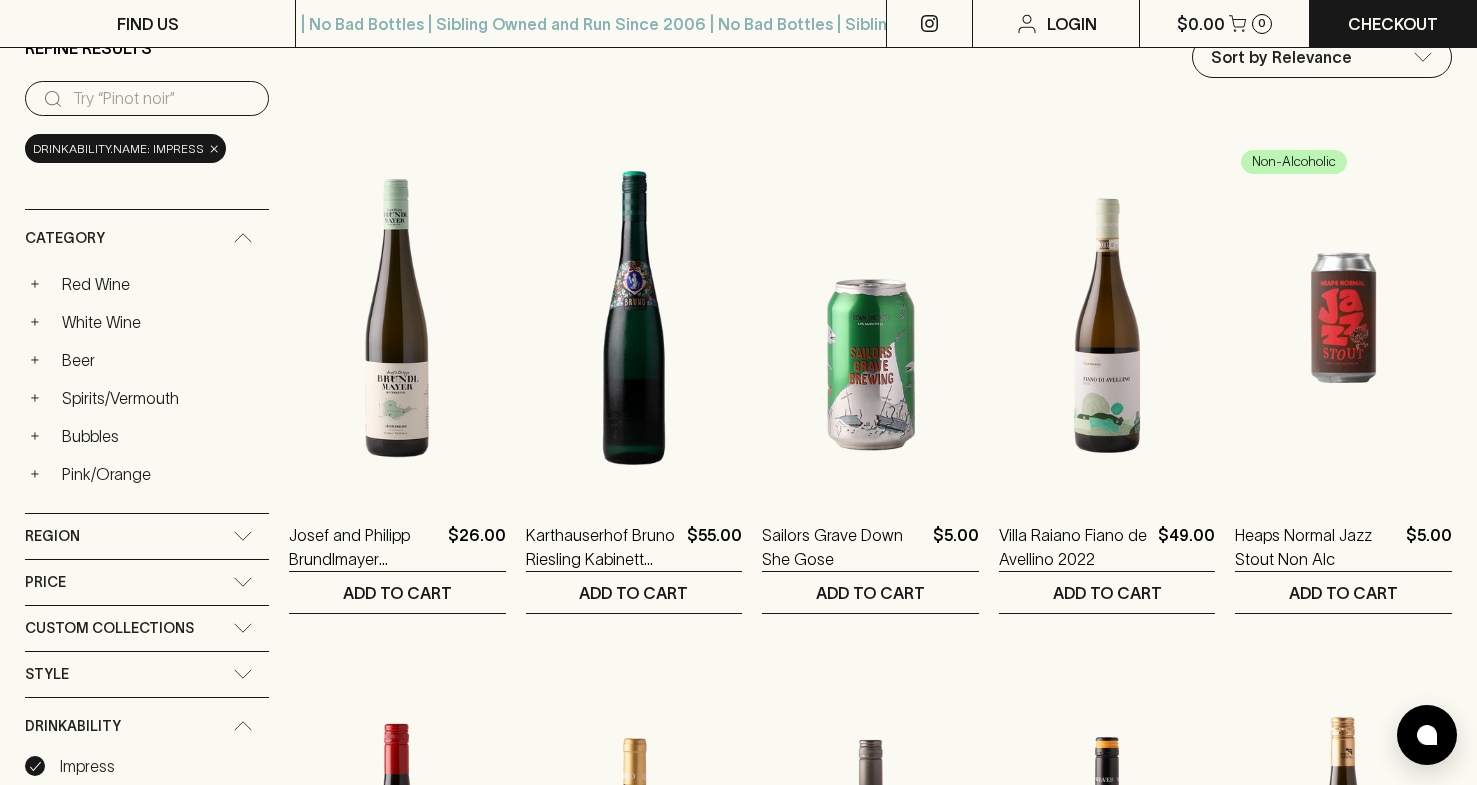click on "Category" at bounding box center [129, 238] 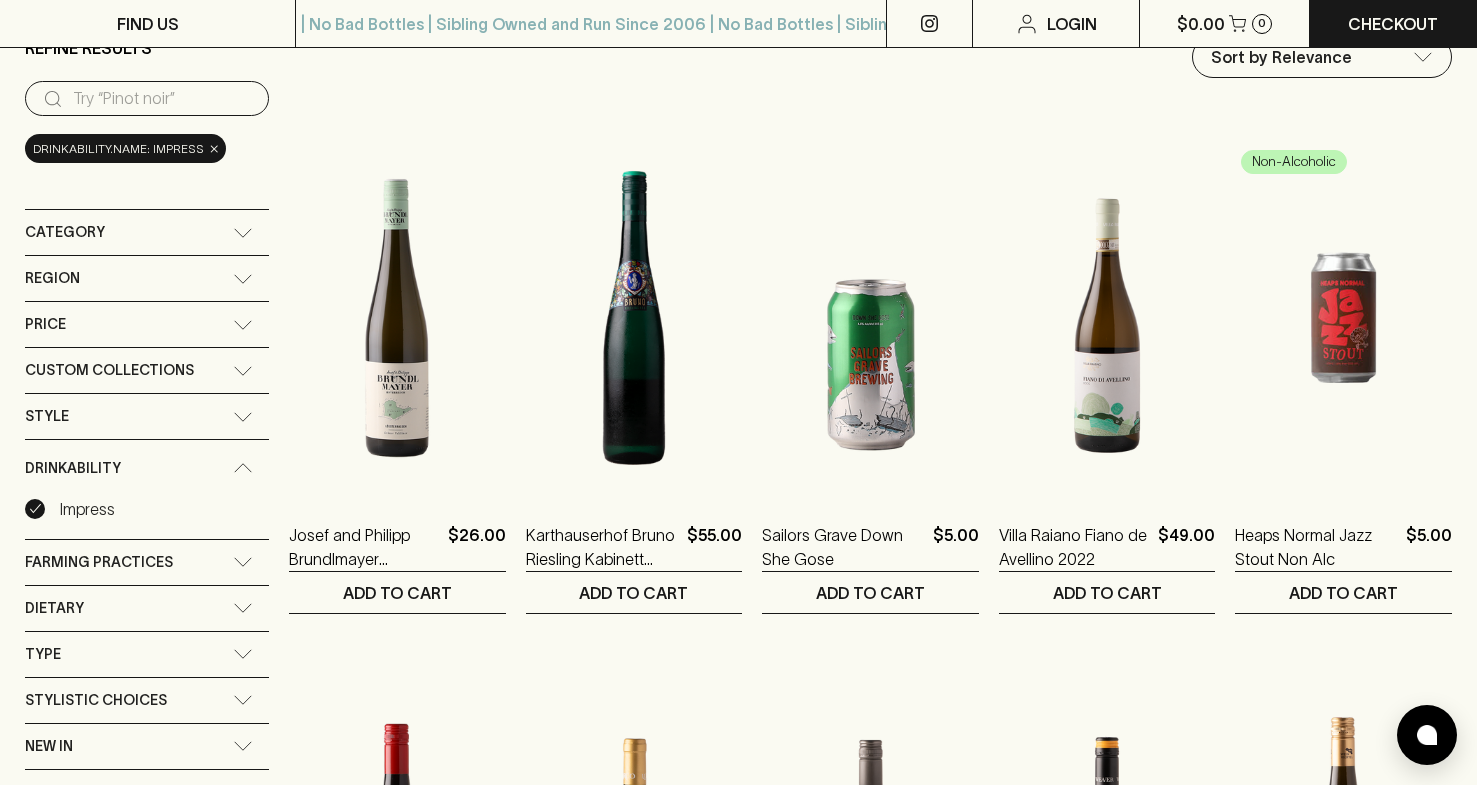 click on "Drinkability" at bounding box center (129, 468) 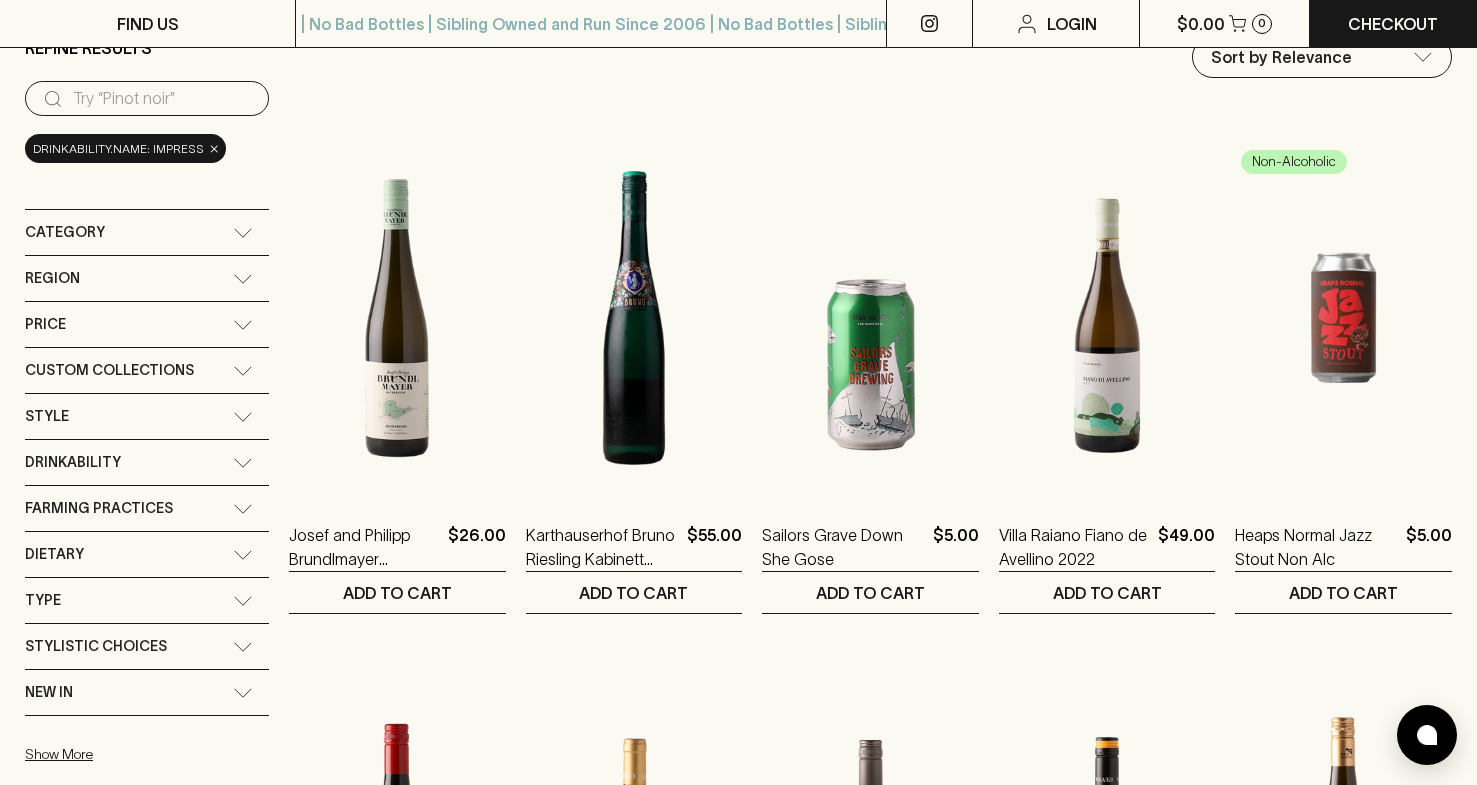 click on "Drinkability" at bounding box center [147, 462] 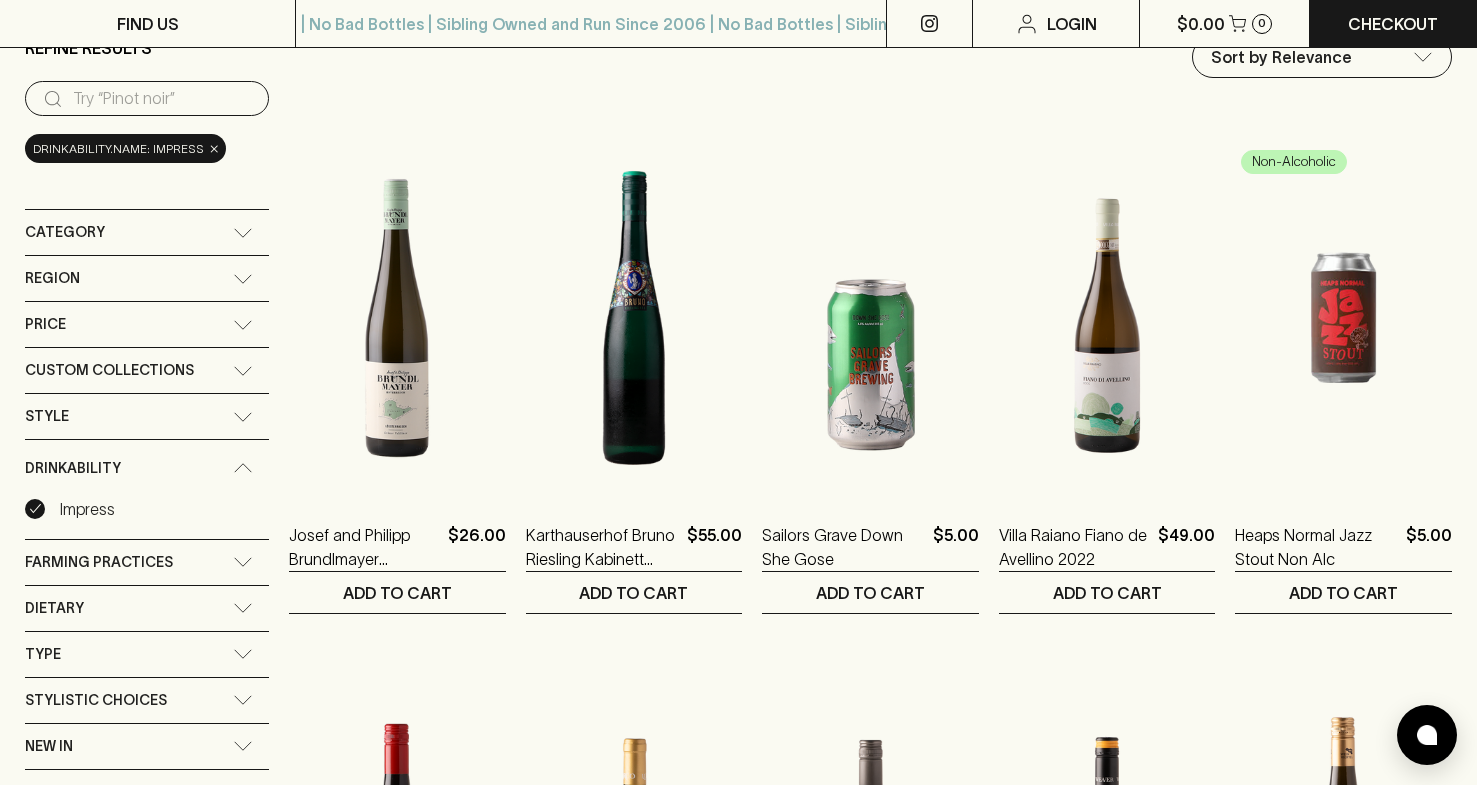 click on "Impress" at bounding box center [35, 509] 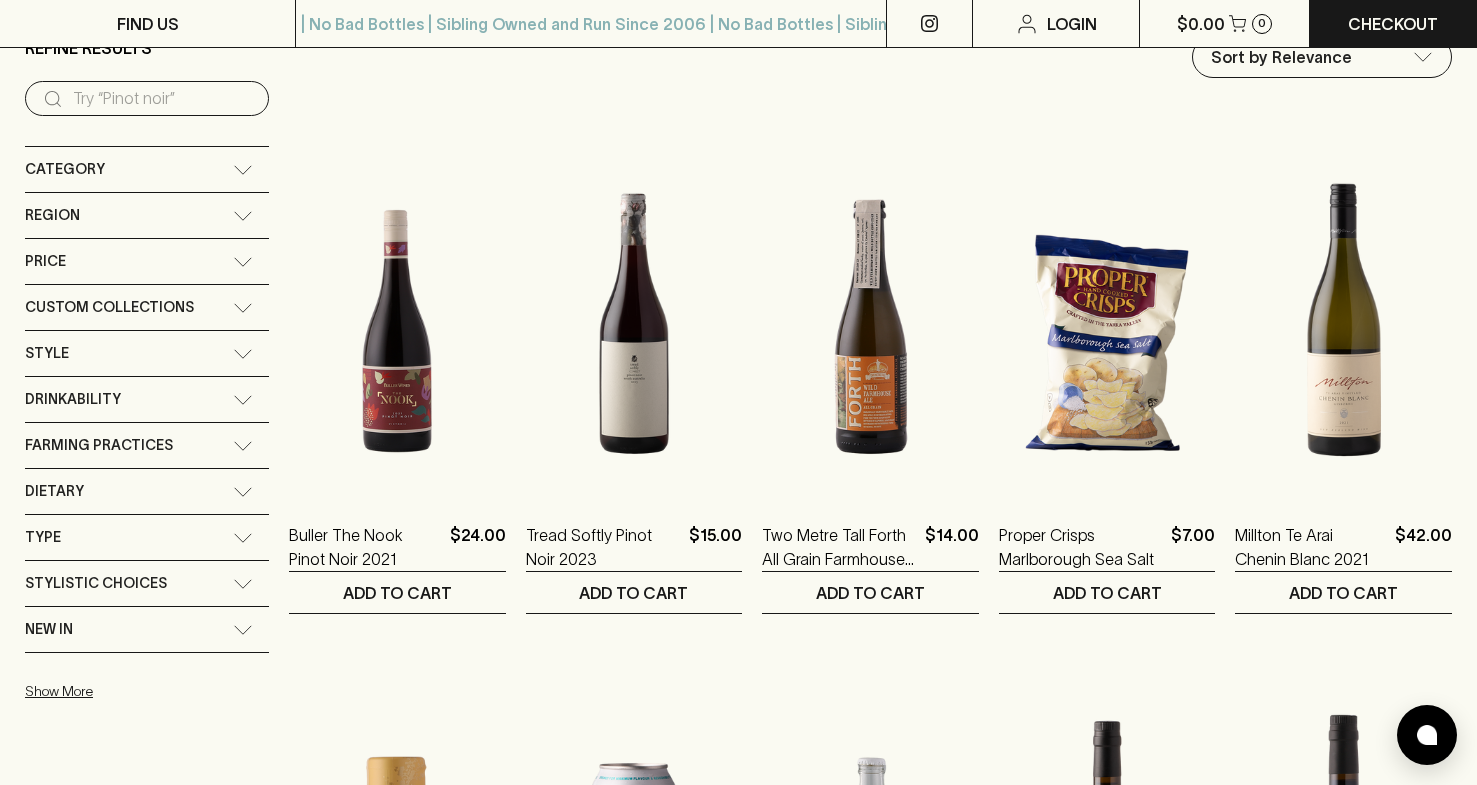 click on "Drinkability" at bounding box center [129, 399] 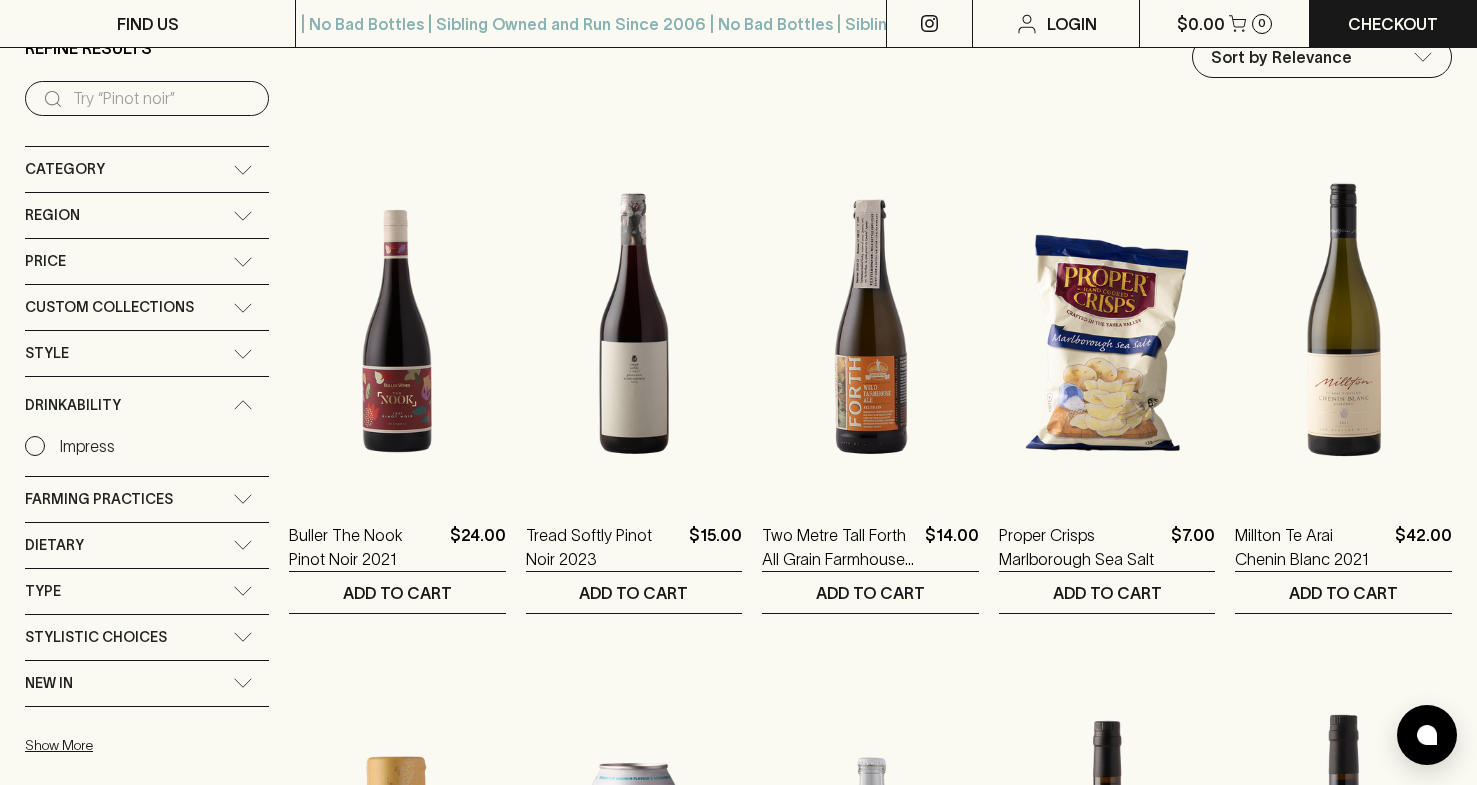 click on "Impress" at bounding box center [35, 446] 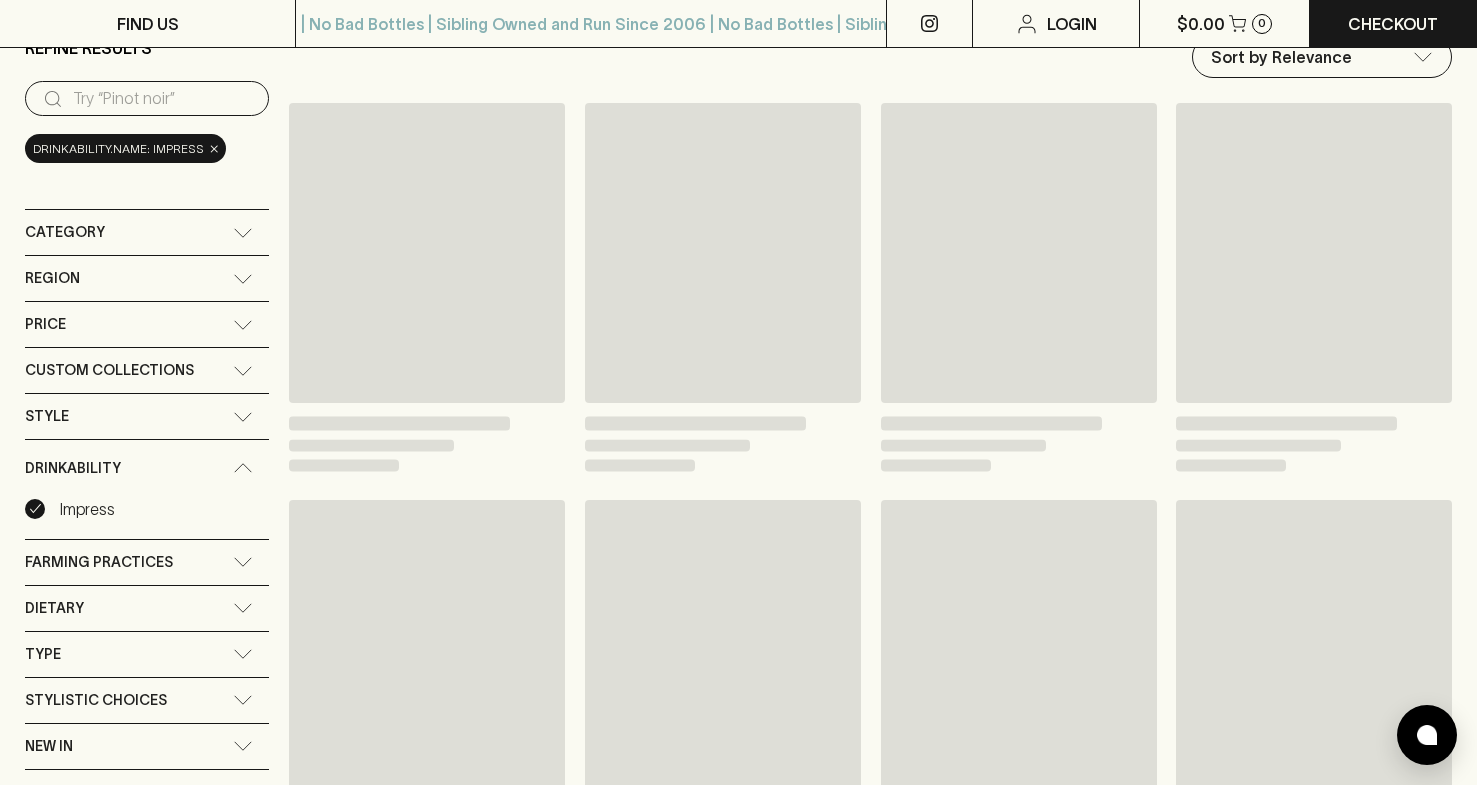 scroll, scrollTop: 182, scrollLeft: 0, axis: vertical 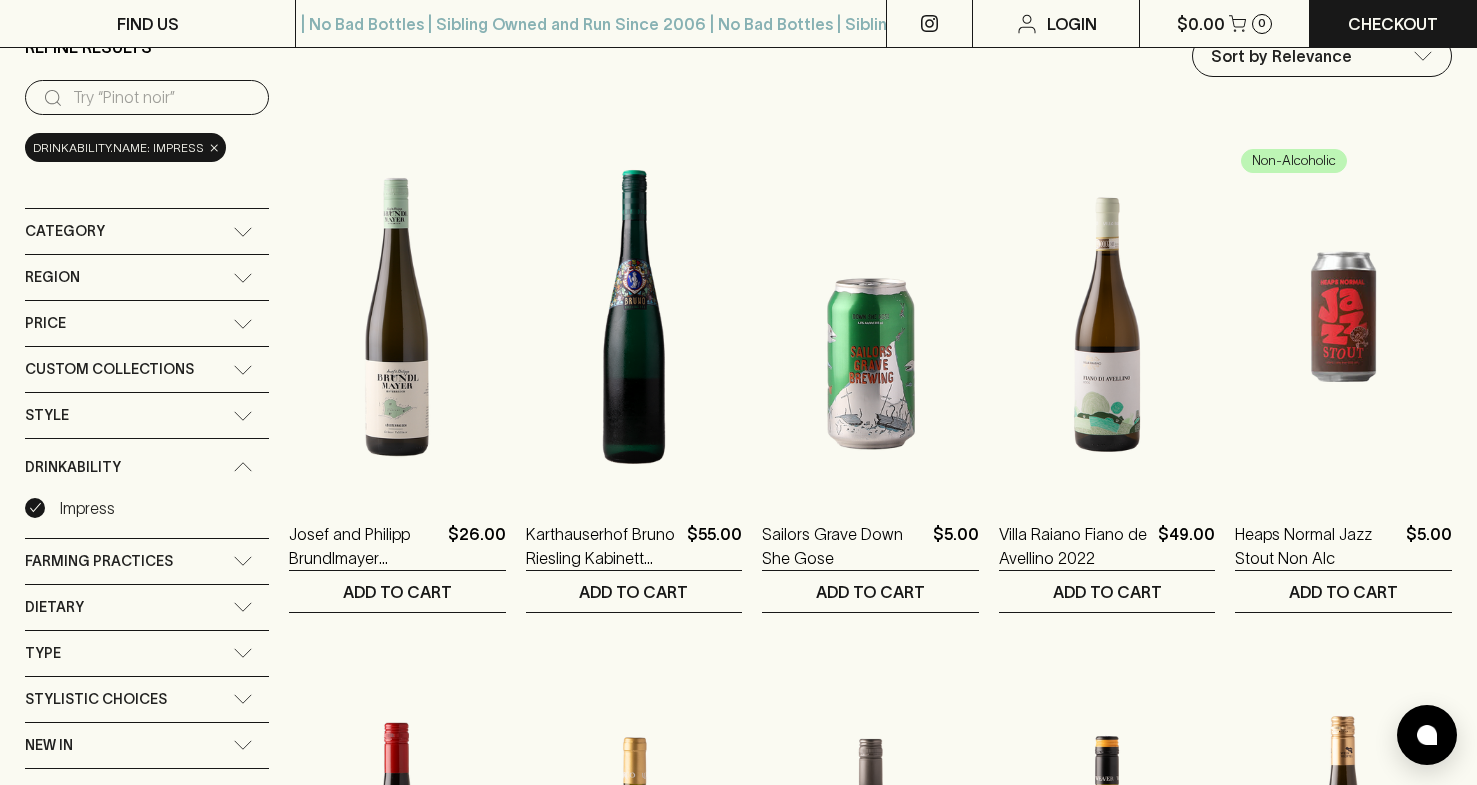 click on "Drinkability" at bounding box center [147, 467] 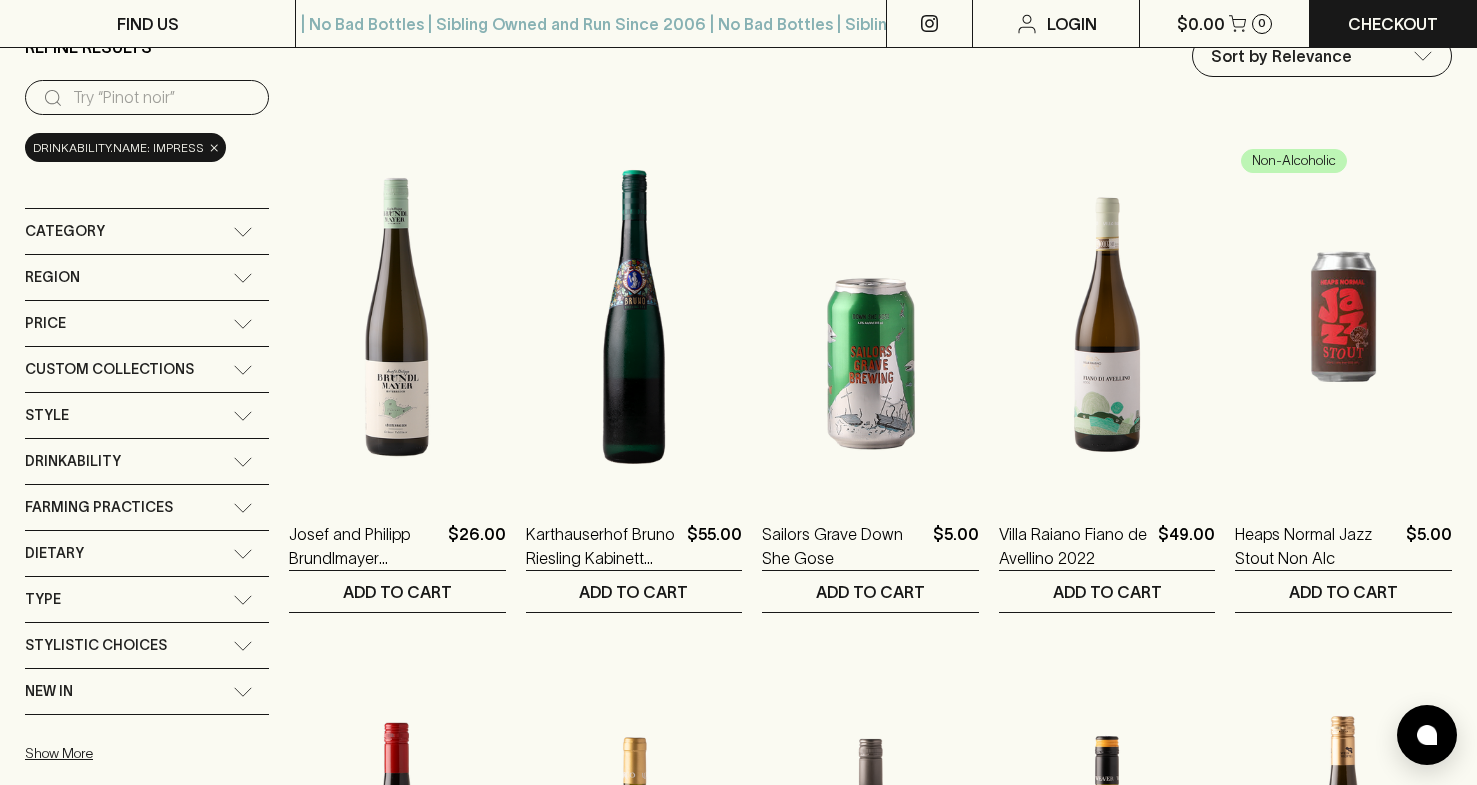 click 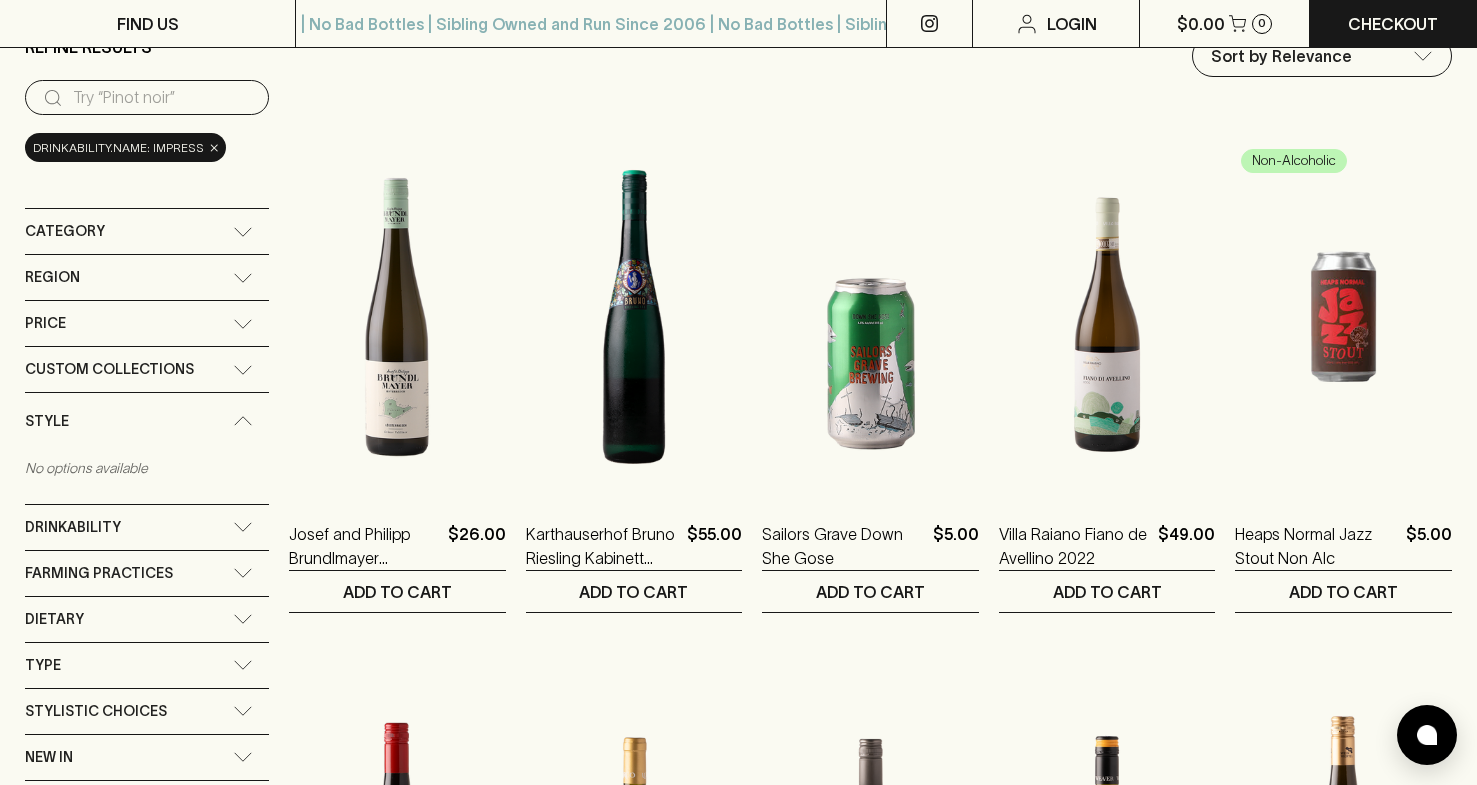 click 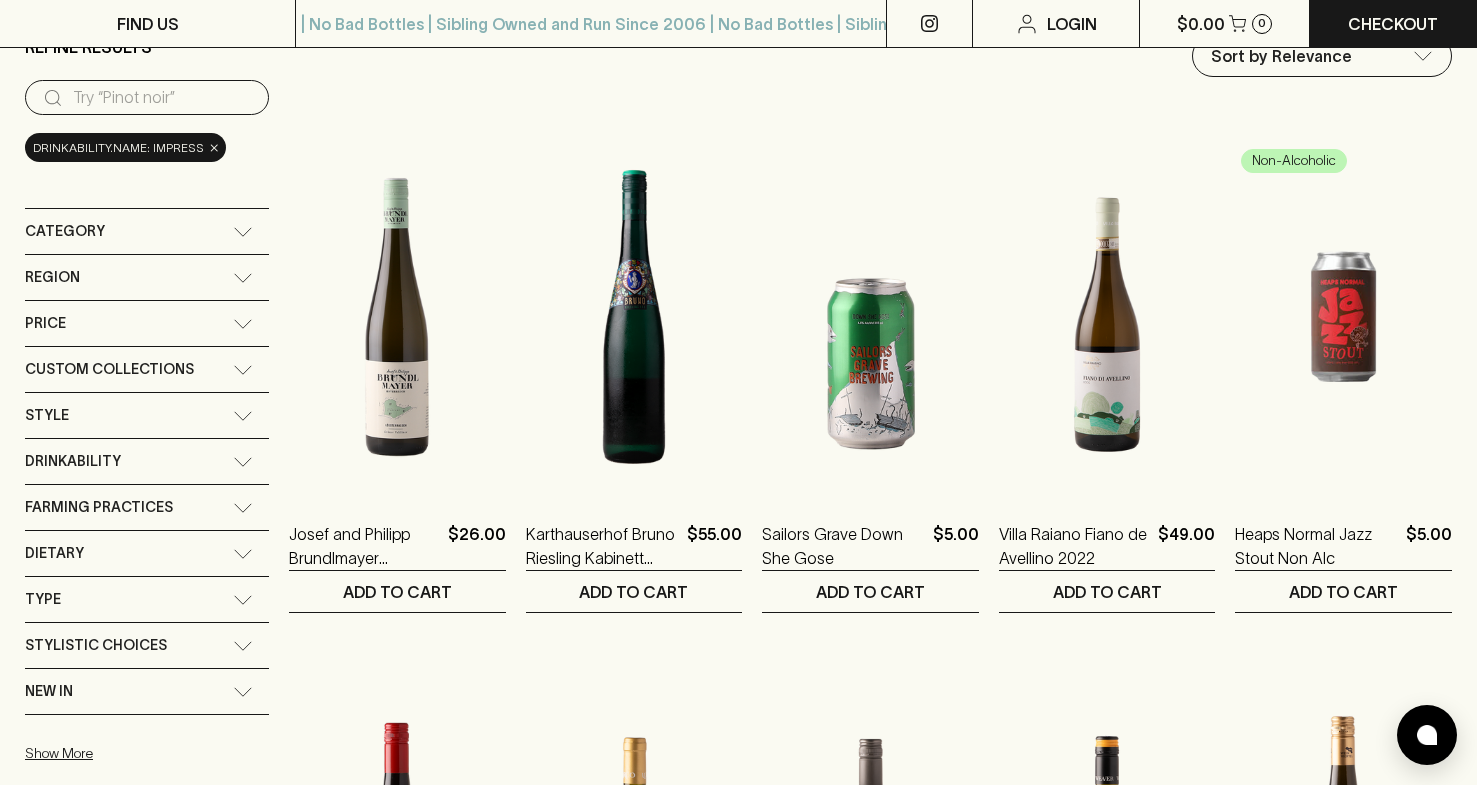 click on "Custom Collections" at bounding box center [147, 369] 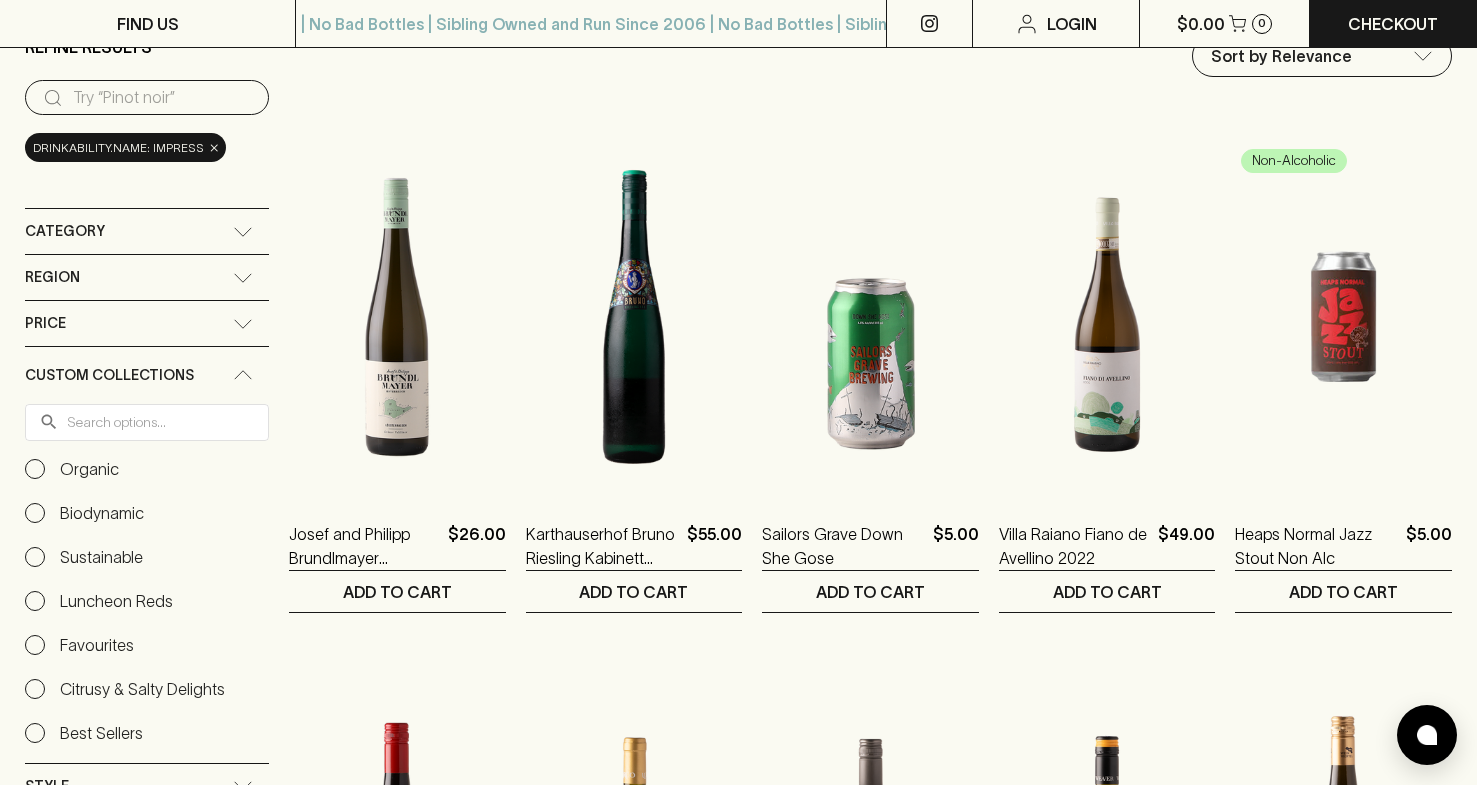 click 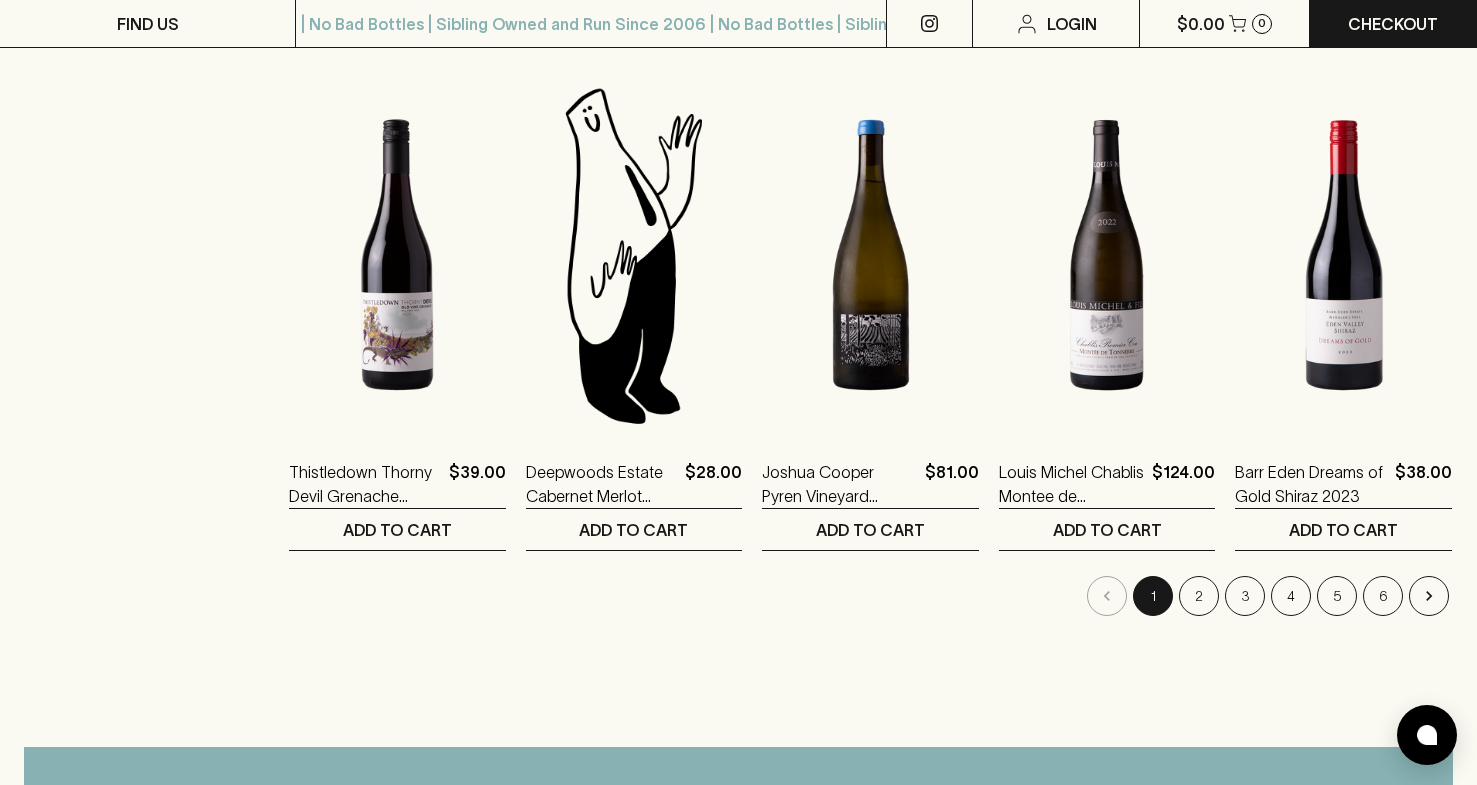 scroll, scrollTop: 1838, scrollLeft: 0, axis: vertical 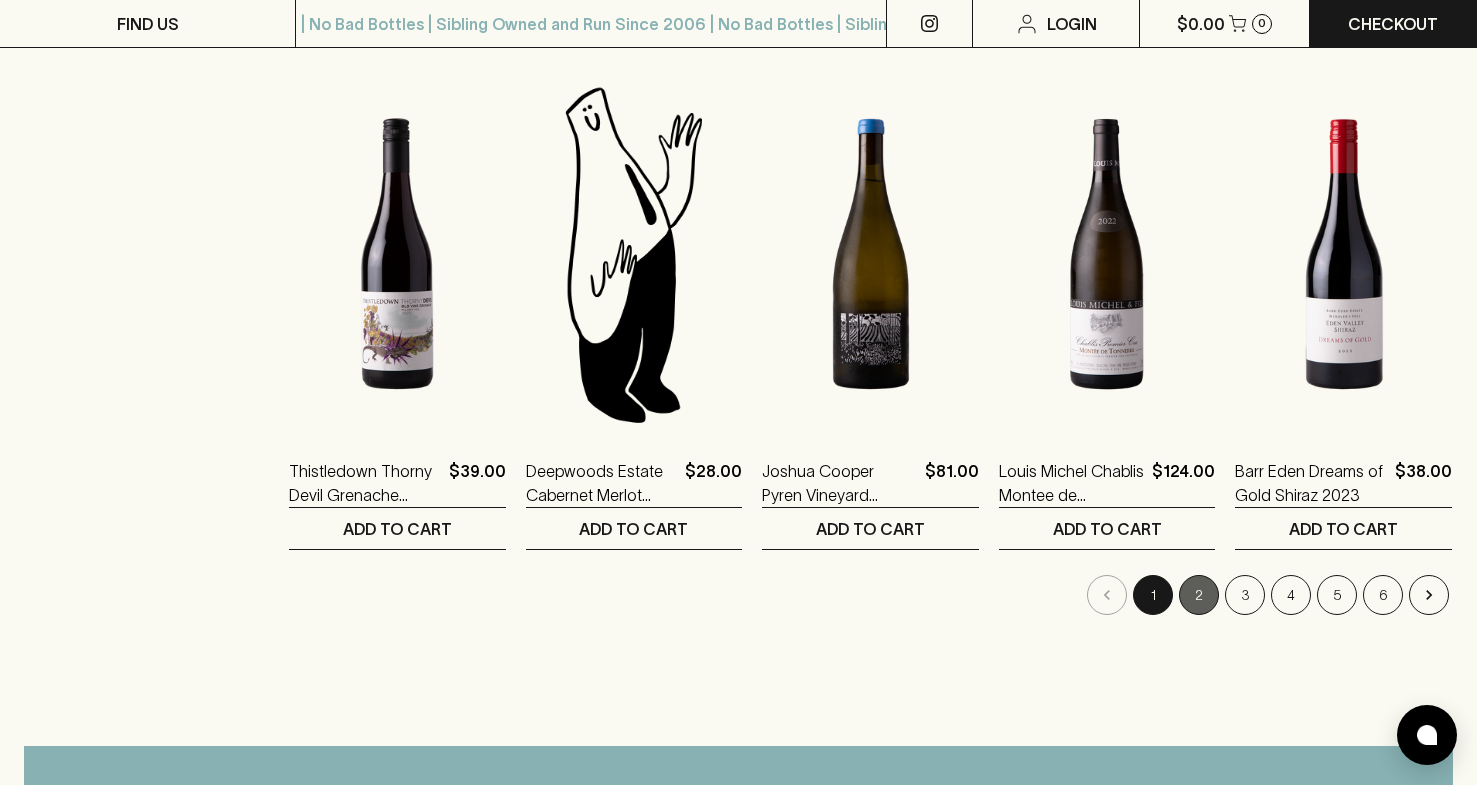 click on "2" at bounding box center [1199, 595] 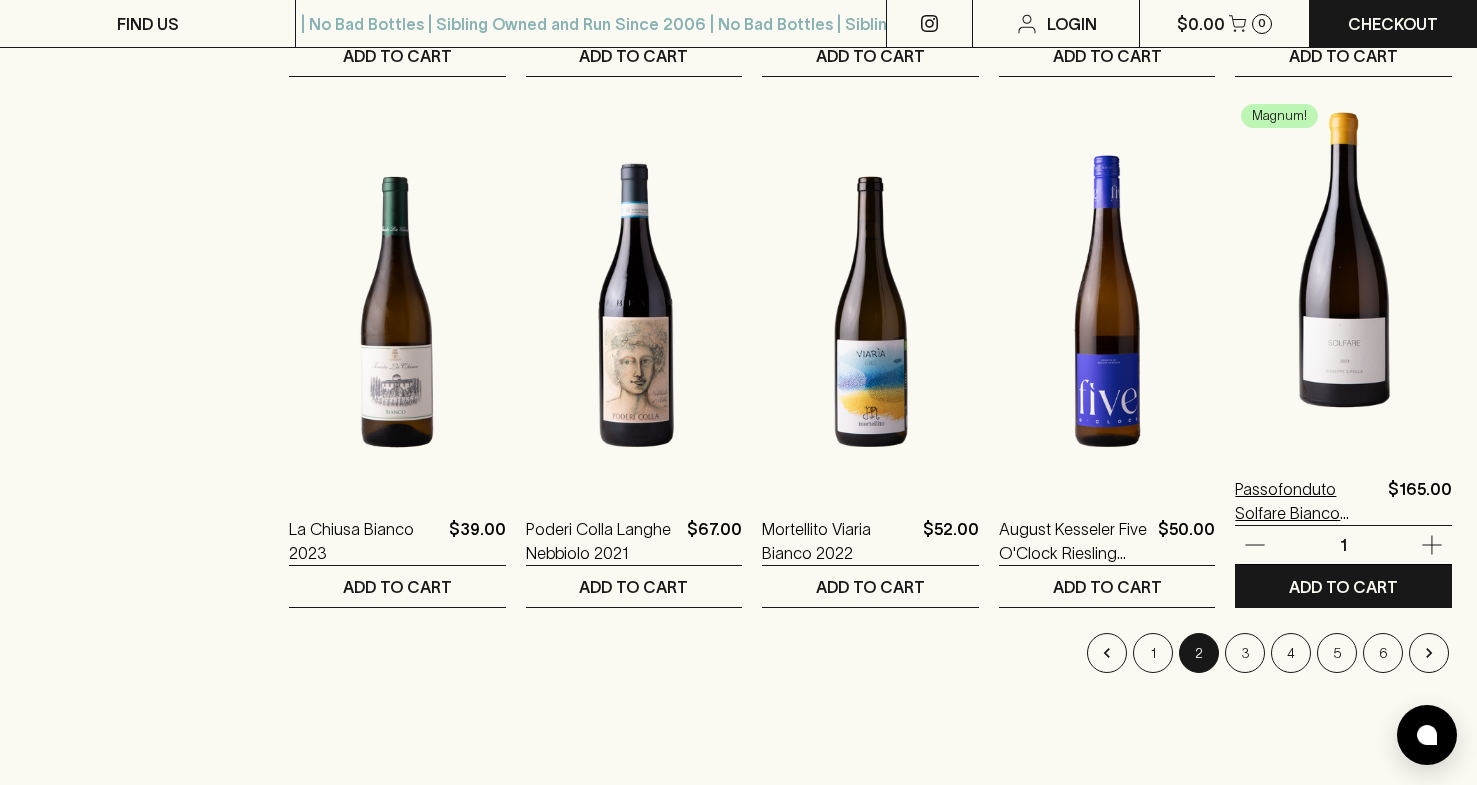 scroll, scrollTop: 1785, scrollLeft: 0, axis: vertical 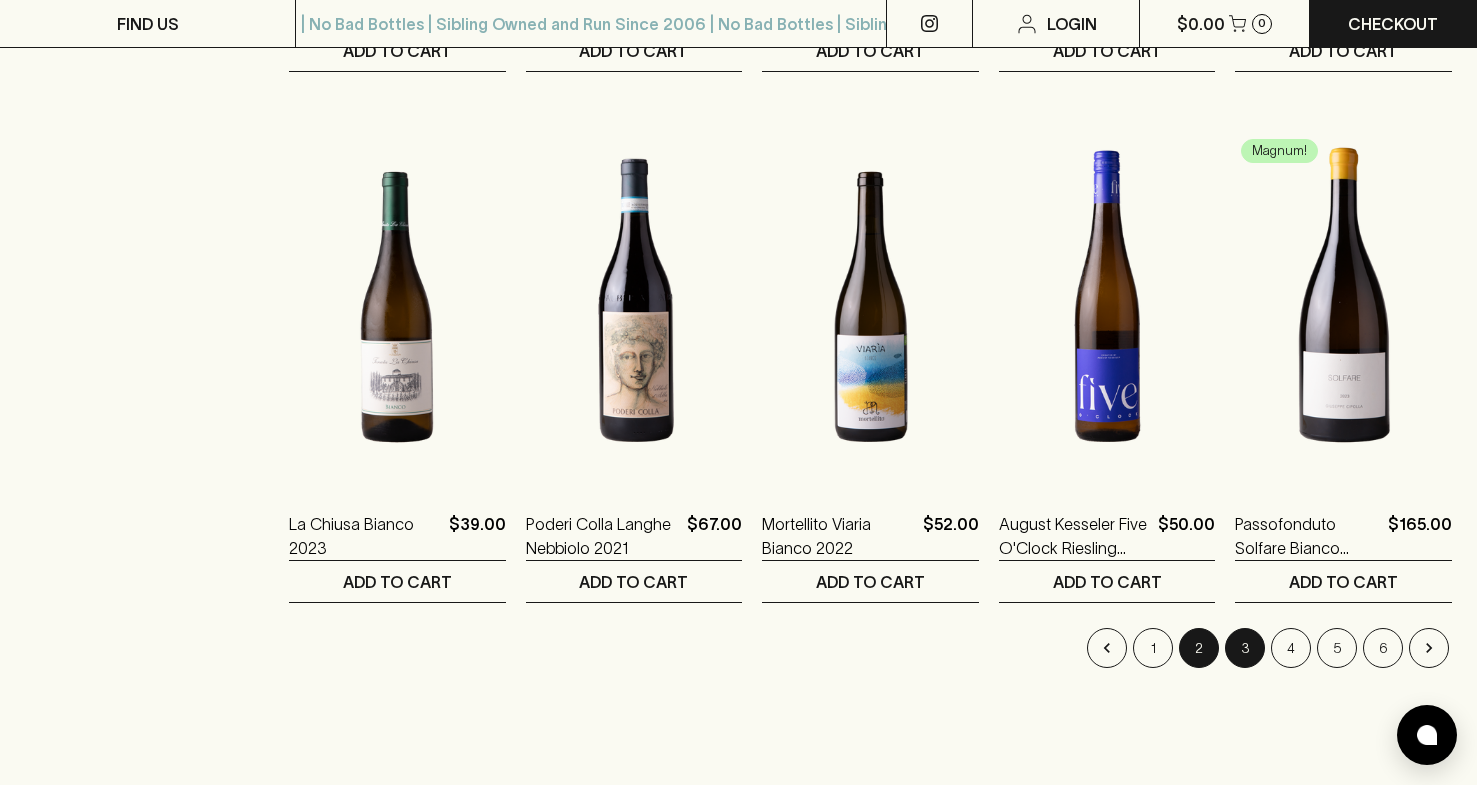 click on "3" at bounding box center (1245, 648) 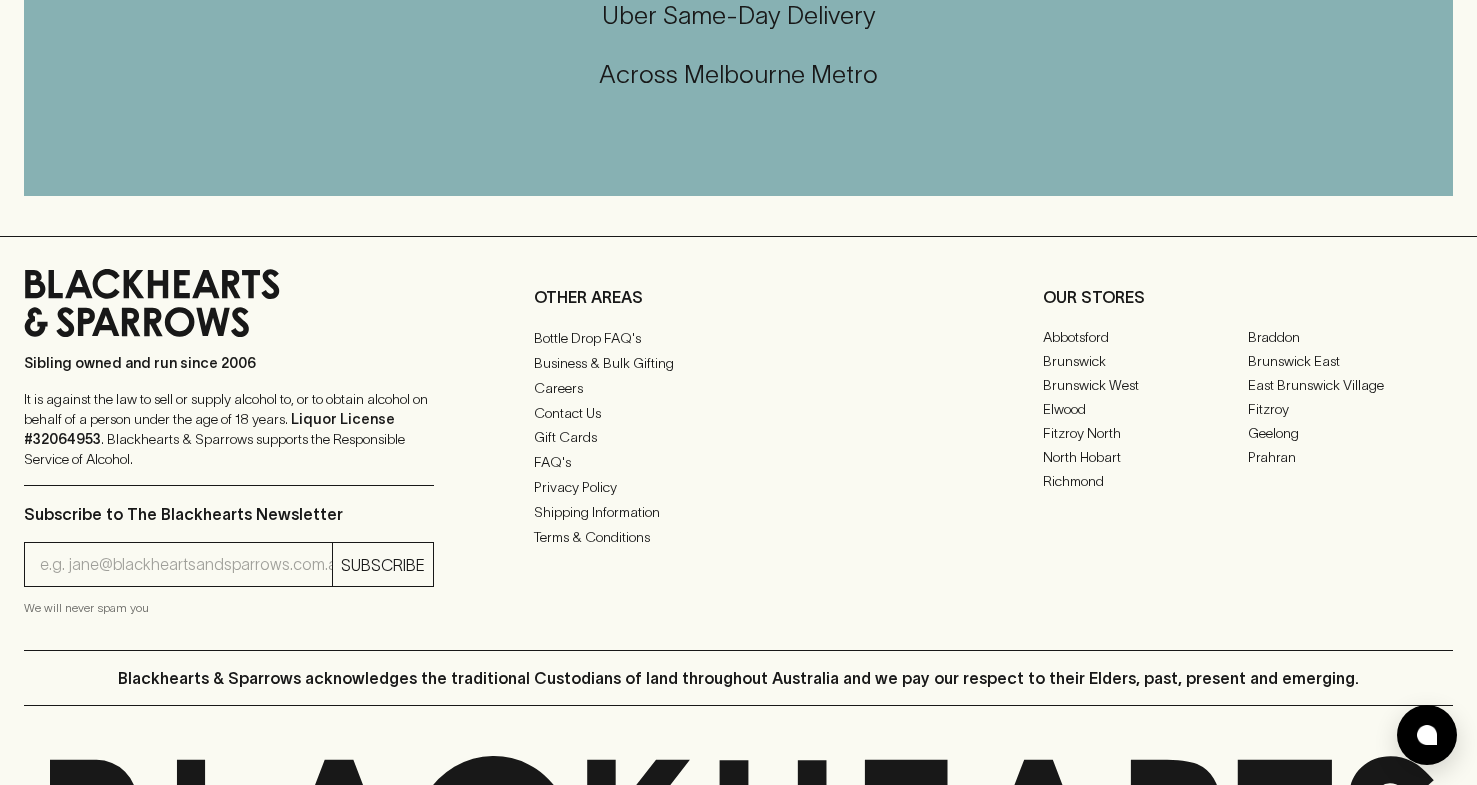 scroll, scrollTop: 0, scrollLeft: 0, axis: both 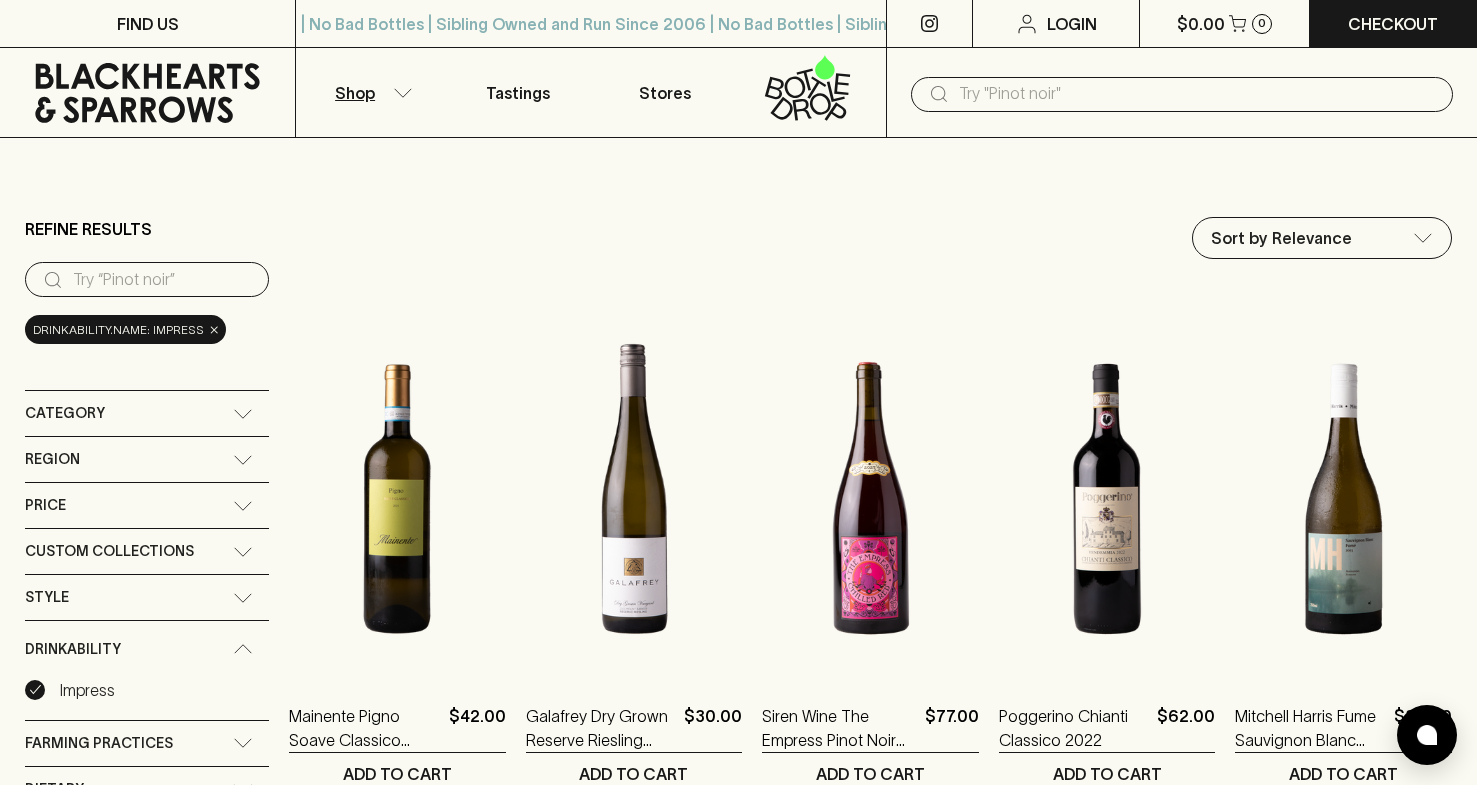 click 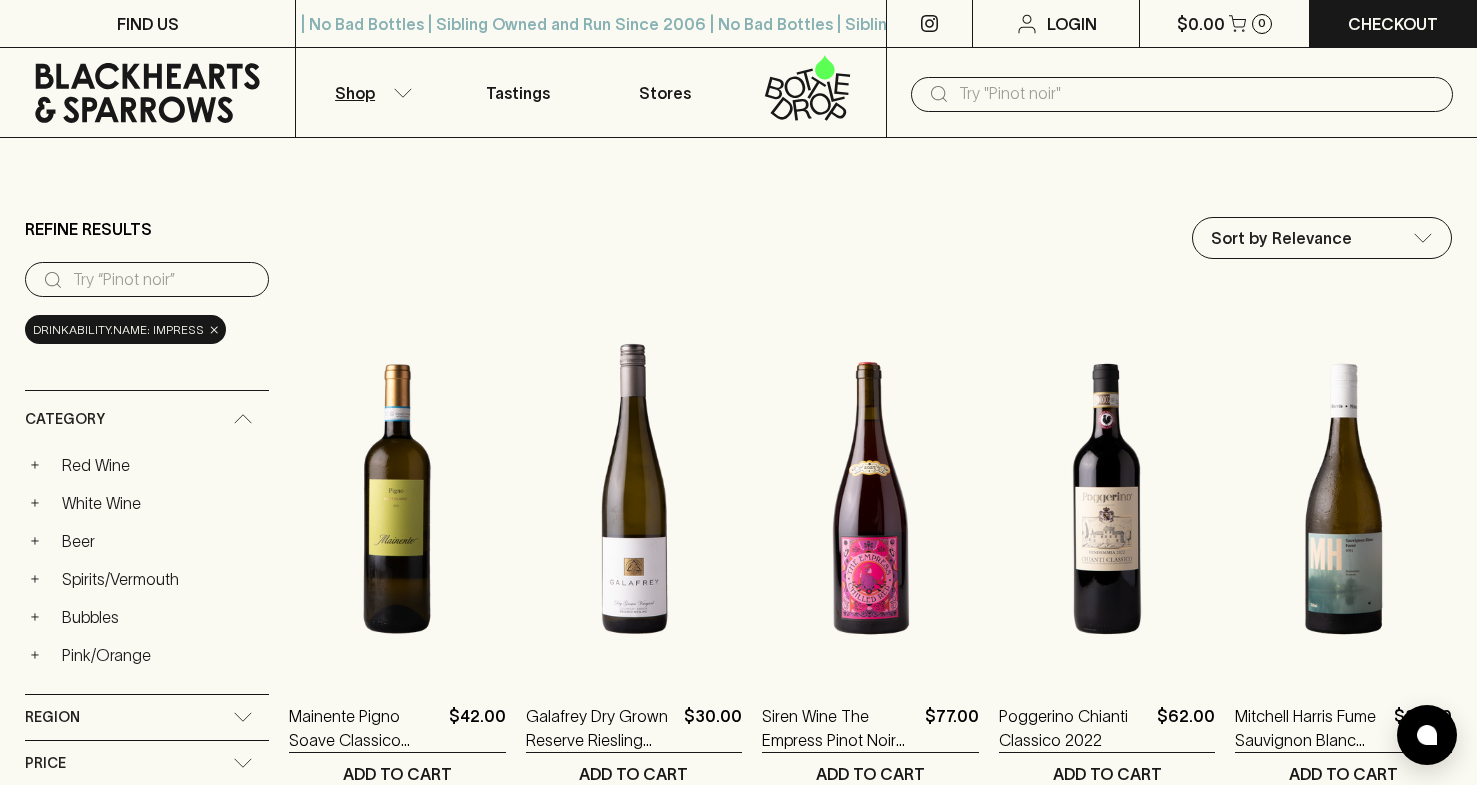click on "Category" at bounding box center (147, 419) 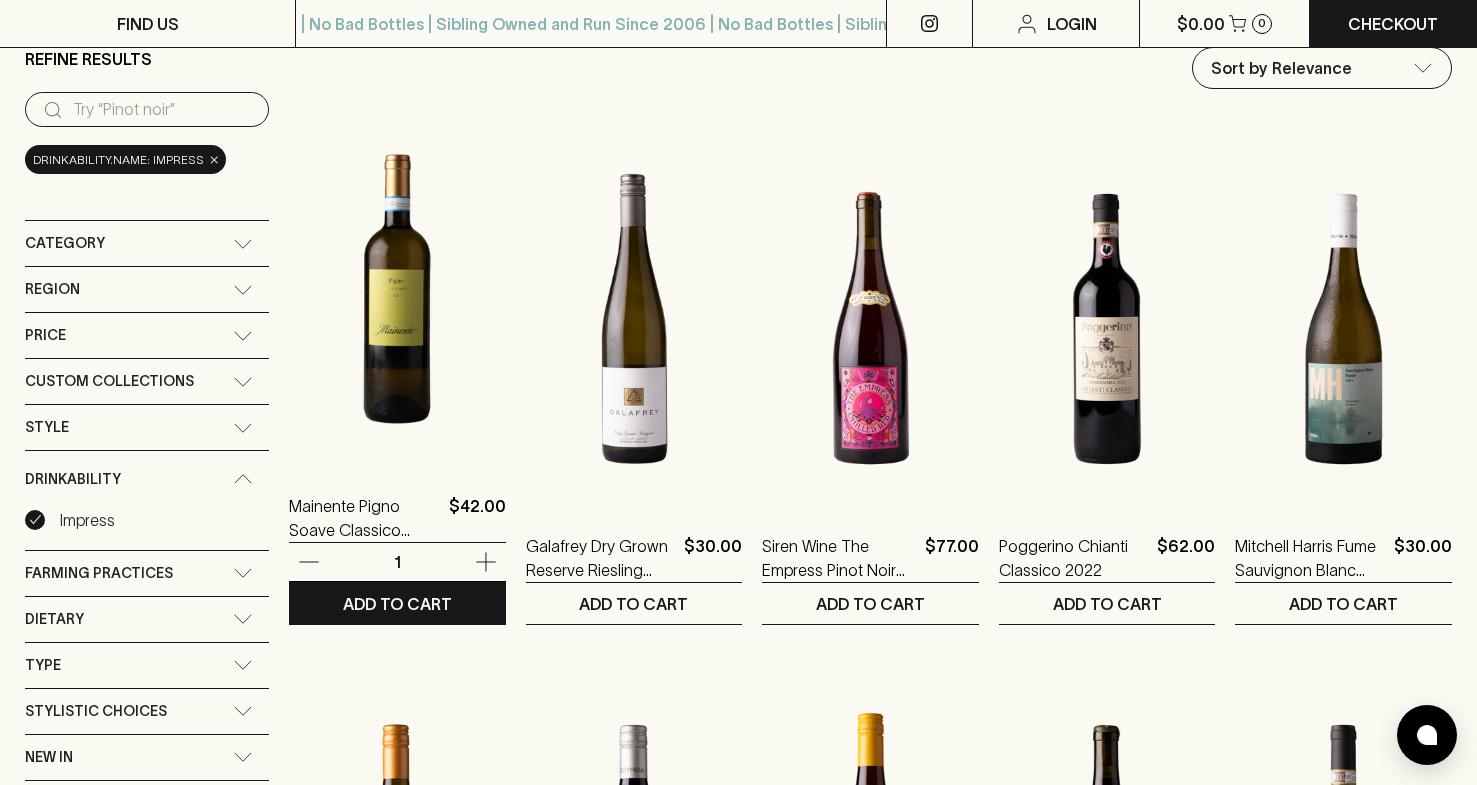 scroll, scrollTop: 172, scrollLeft: 0, axis: vertical 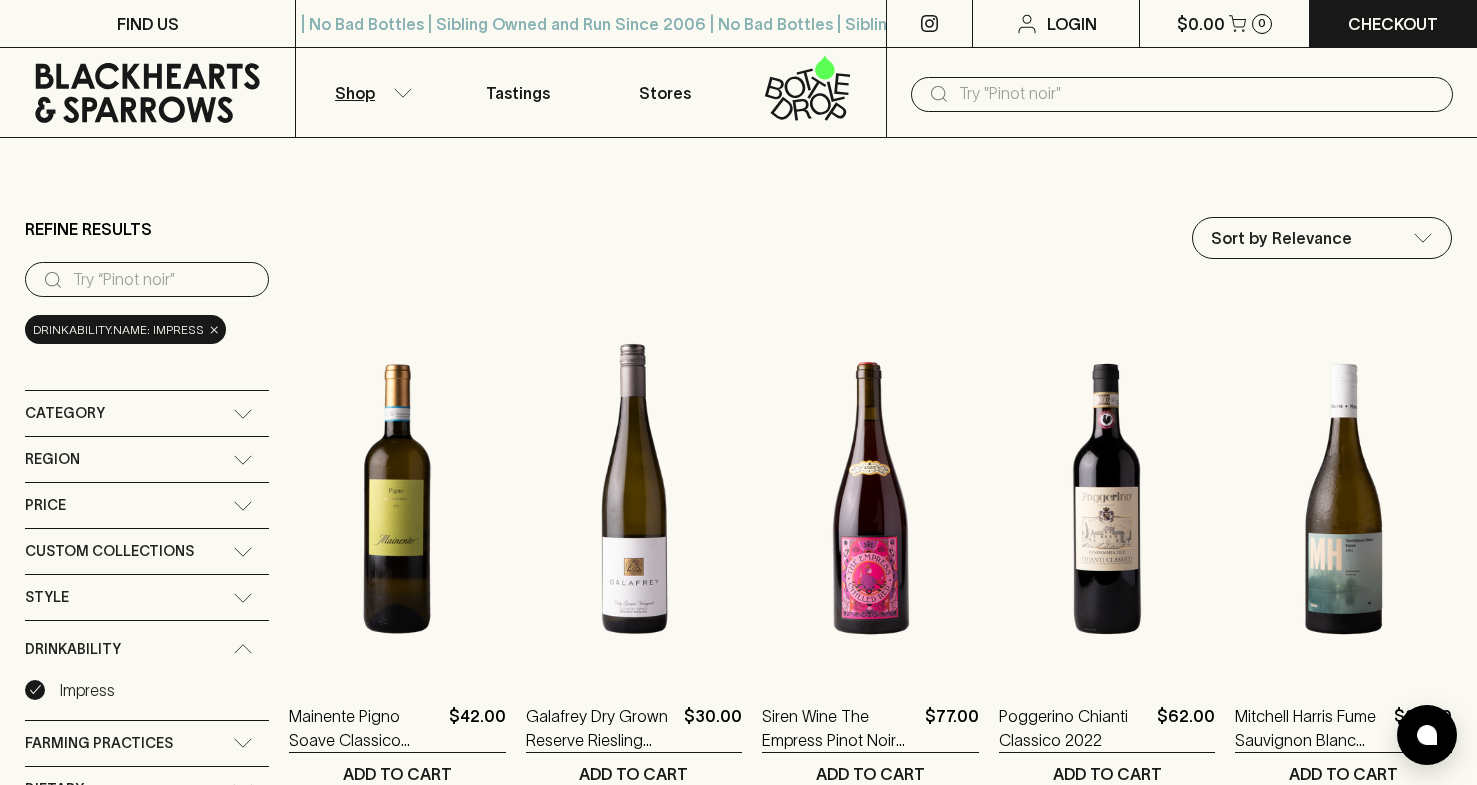 click on "FIND US | No Bad Bottles | Sibling Owned and Run Since 2006 | No Bad Bottles | Sibling Owned and Run Since 2006 | No Bad Bottles | Sibling Owned and Run Since 2006 | No Bad Bottles | Sibling Owned and Run Since 2006 | No Bad Bottles | Sibling Owned and Run Since 2006 | No Bad Bottles | Sibling Owned and Run Since 2006 | No Bad Bottles | Sibling Owned and Run Since 2006 | No Bad Bottles | Sibling Owned and Run Since 2006
⠀ | No Bad Bottles | Sibling Owned and Run Since 2006 | No Bad Bottles | Sibling Owned and Run Since 2006 | No Bad Bottles | Sibling Owned and Run Since 2006 | No Bad Bottles | Sibling Owned and Run Since 2006 | No Bad Bottles | Sibling Owned and Run Since 2006 | No Bad Bottles | Sibling Owned and Run Since 2006 | No Bad Bottles | Sibling Owned and Run Since 2006 | No Bad Bottles | Sibling Owned and Run Since 2006
⠀ Login $0.00 0 Checkout Shop Tastings Stores ​ Refine Results ​ drinkability.name: Impress × Category + Red Wine + White Wine + Beer + + Bubbles" at bounding box center (738, 1880) 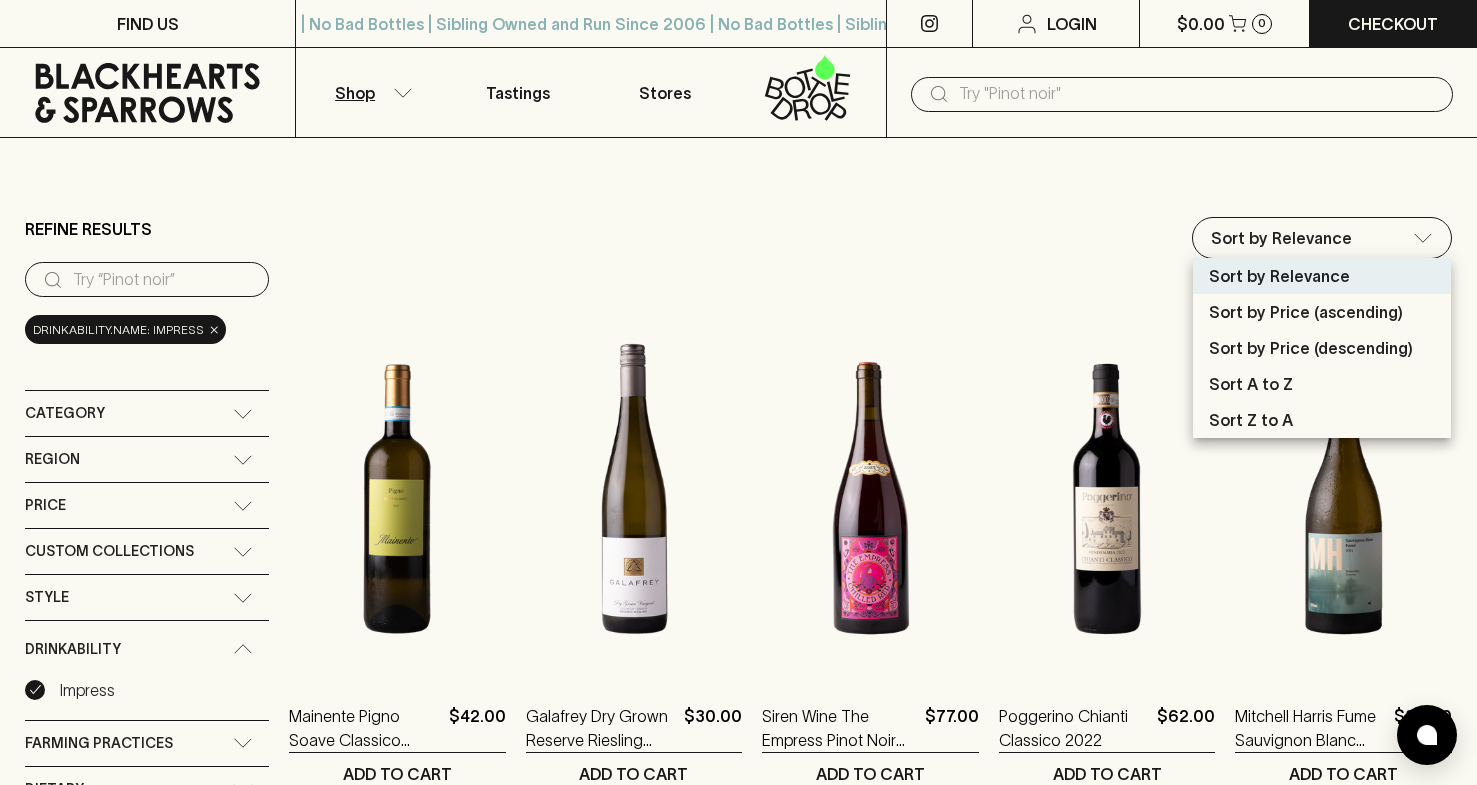 click at bounding box center [738, 392] 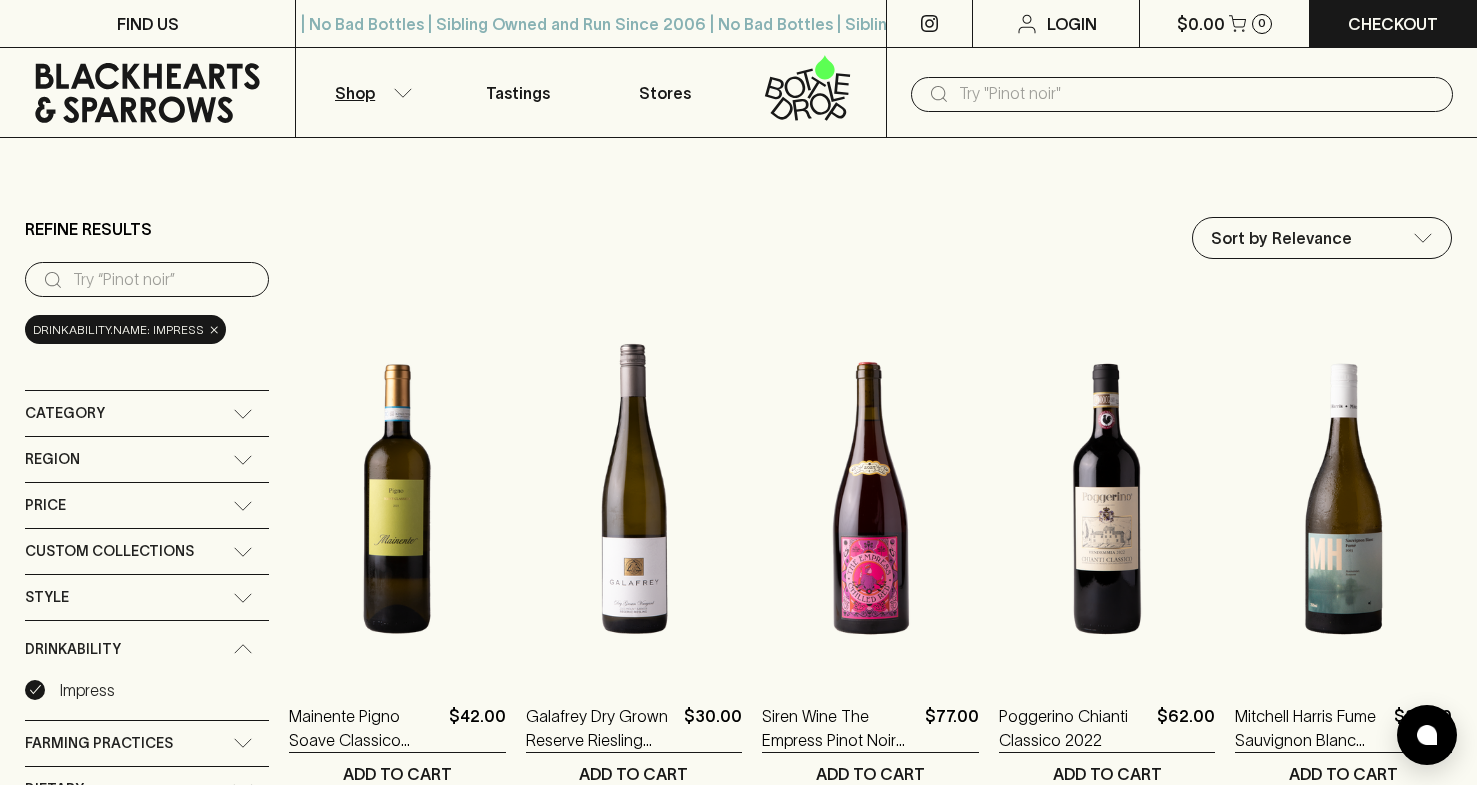 click 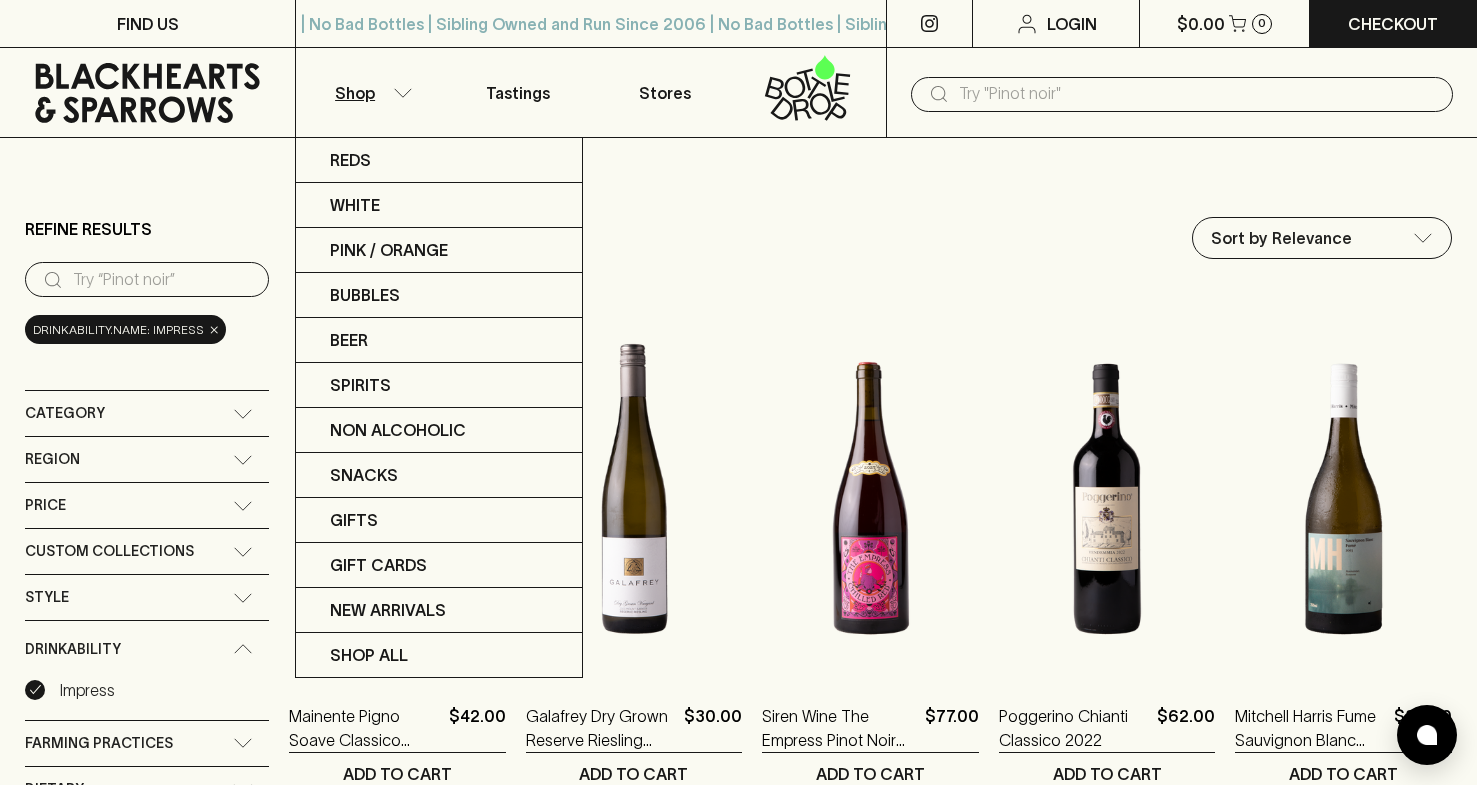 click at bounding box center (738, 392) 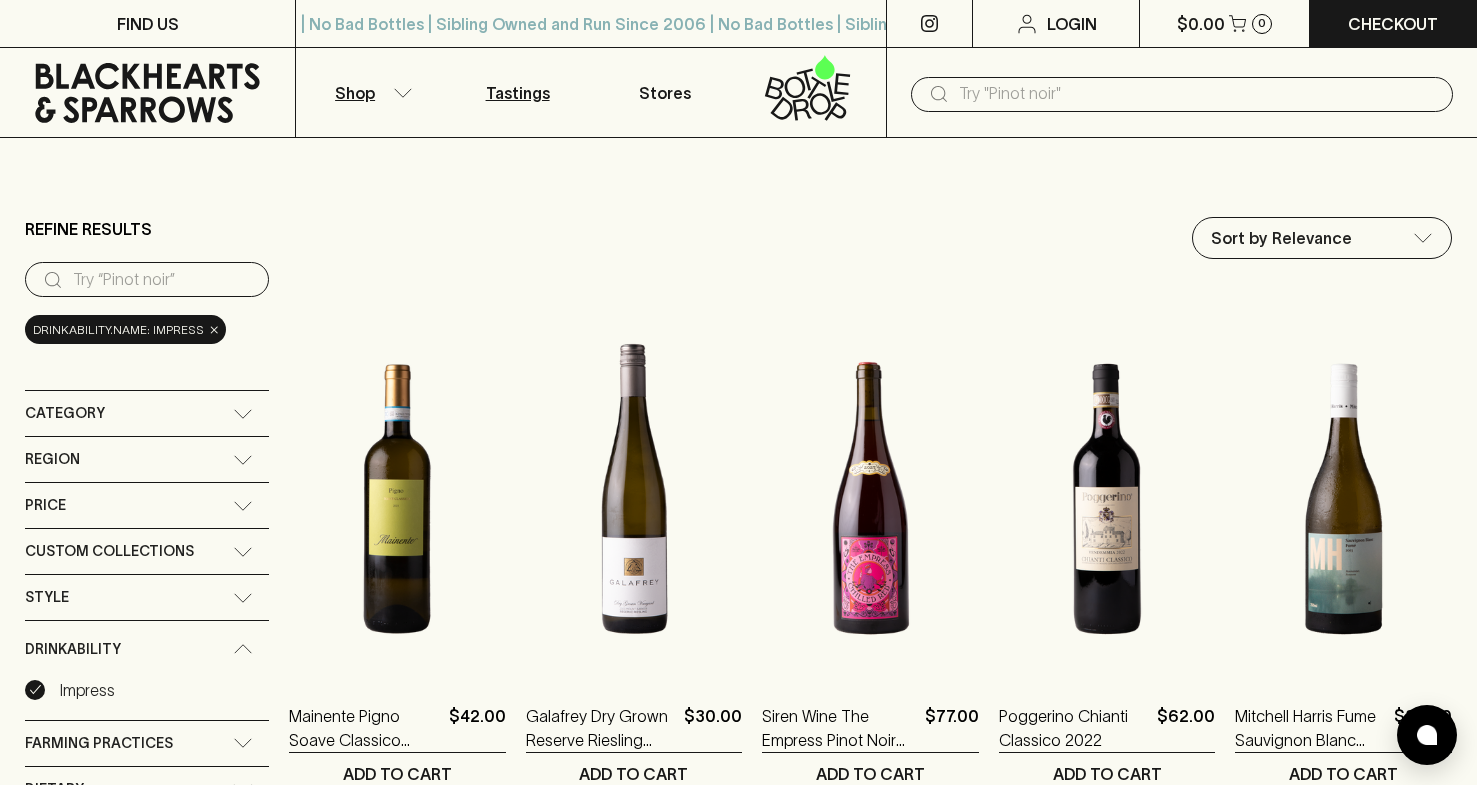 click on "Tastings" at bounding box center (518, 93) 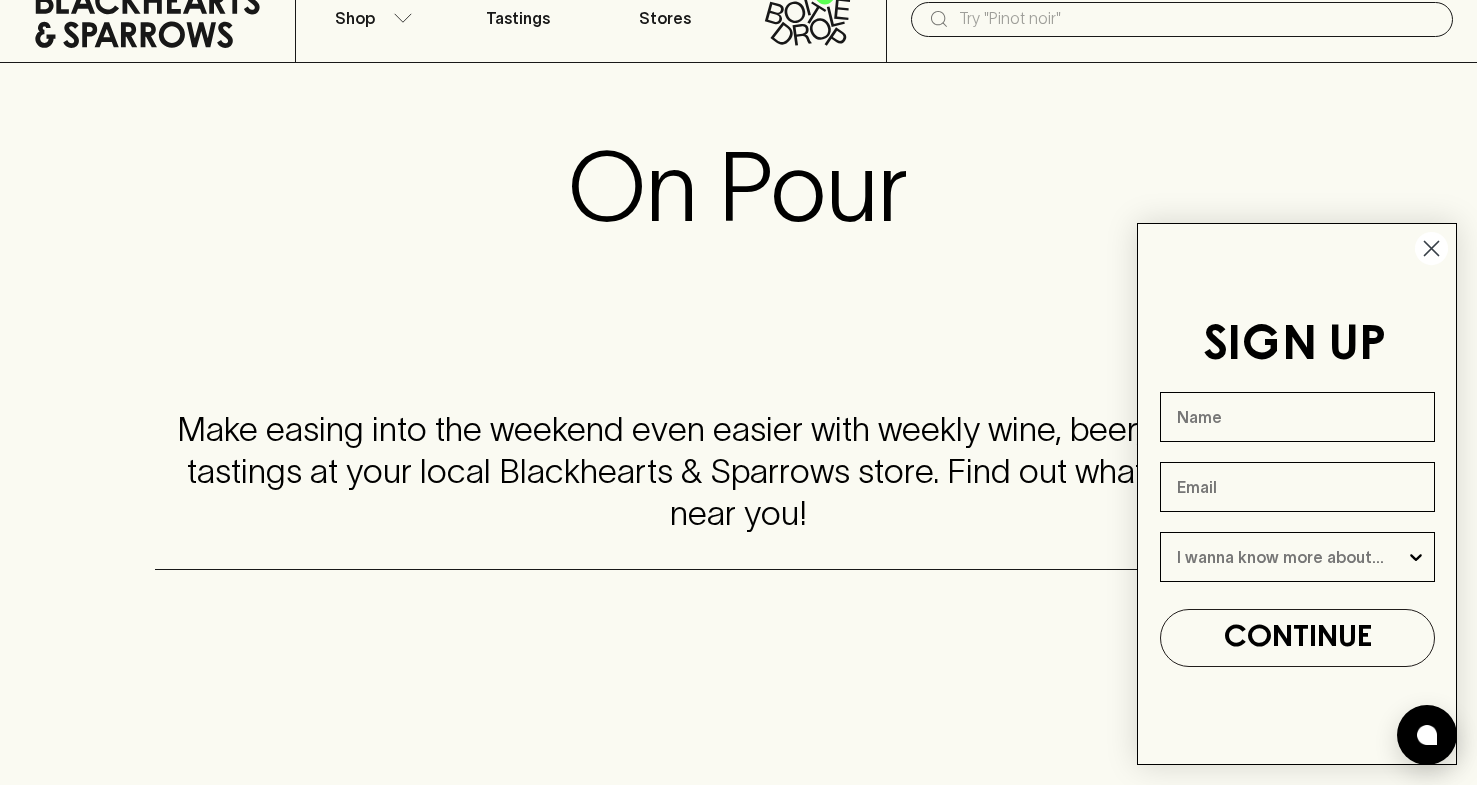 scroll, scrollTop: 0, scrollLeft: 0, axis: both 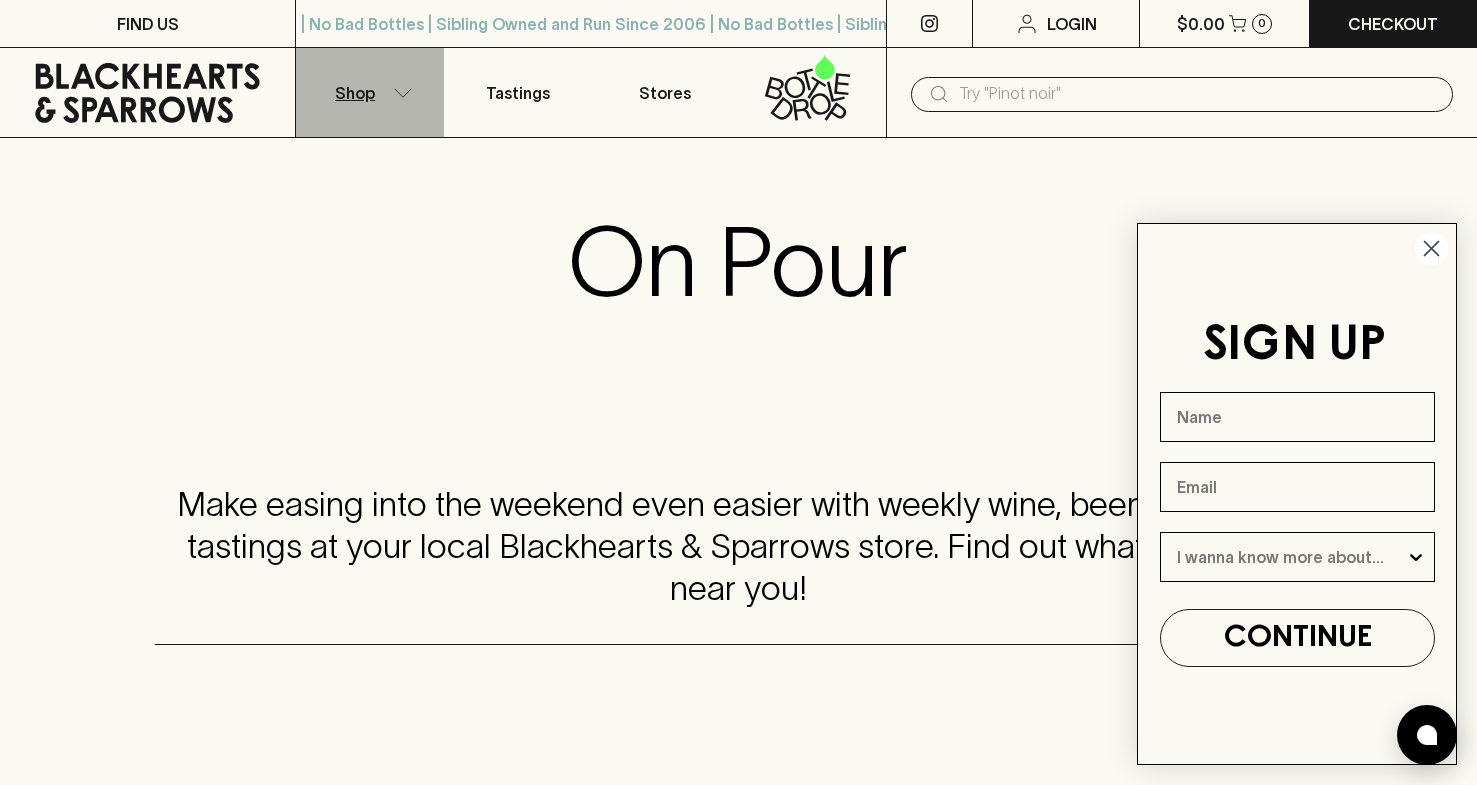 click 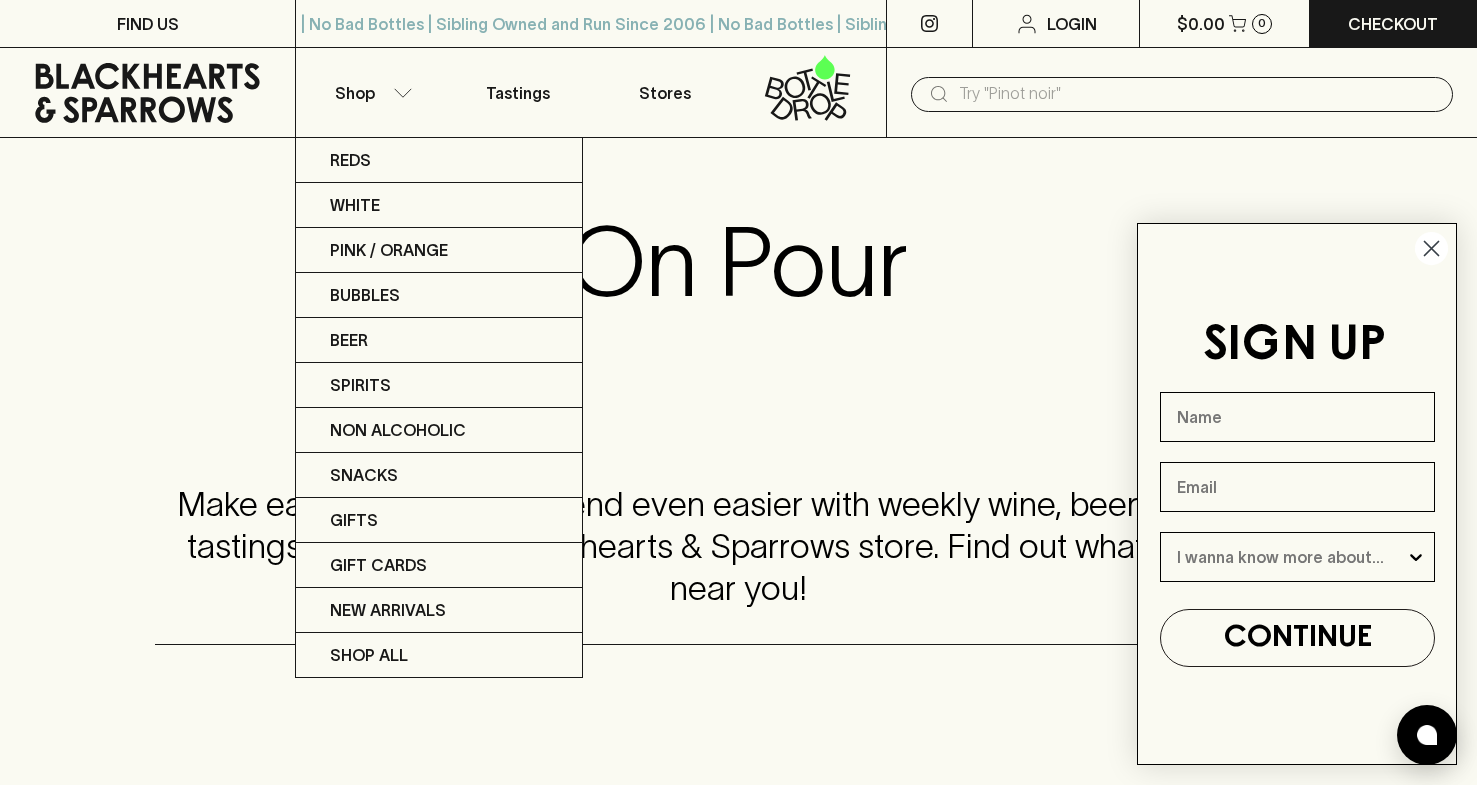 click at bounding box center (738, 392) 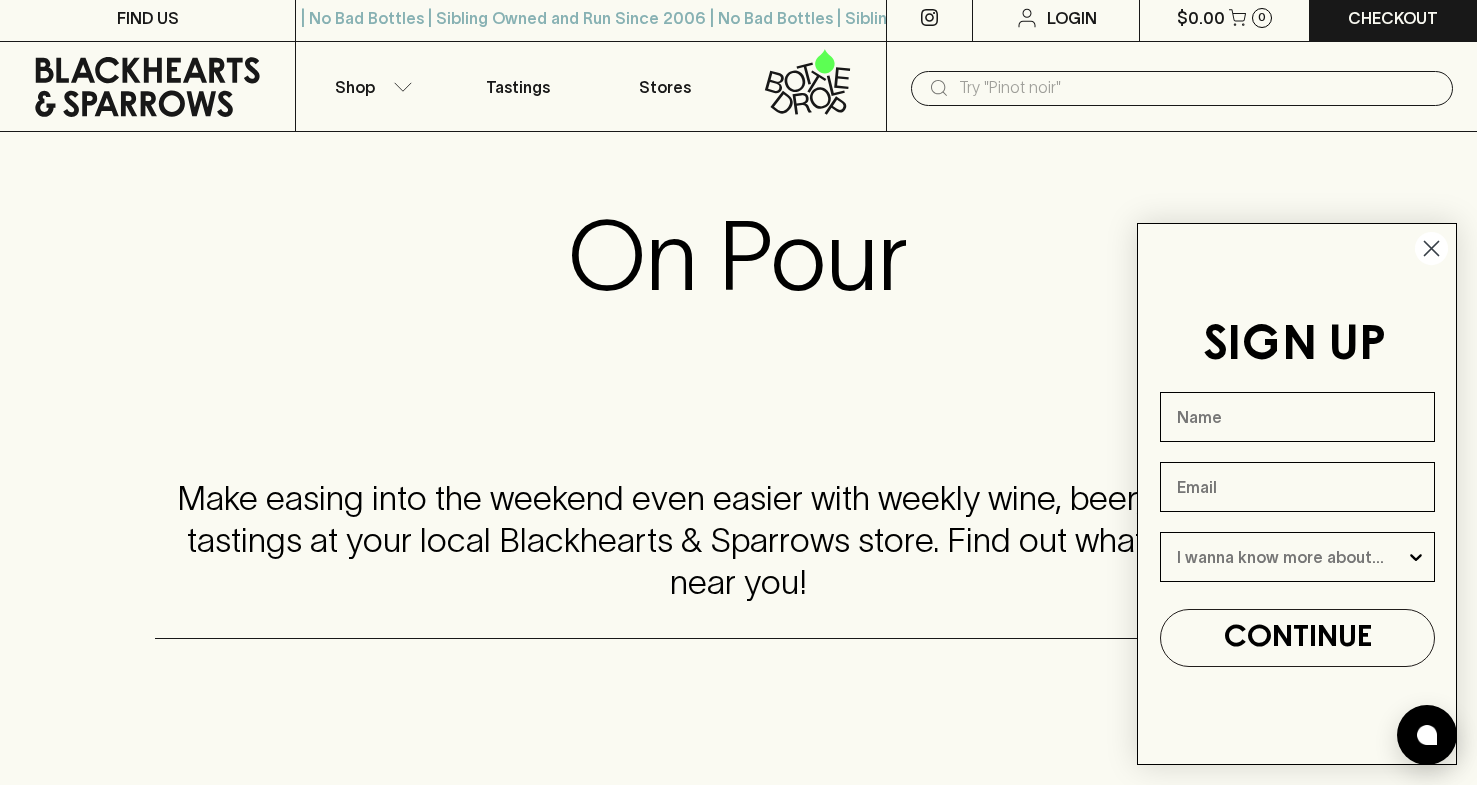 scroll, scrollTop: 0, scrollLeft: 0, axis: both 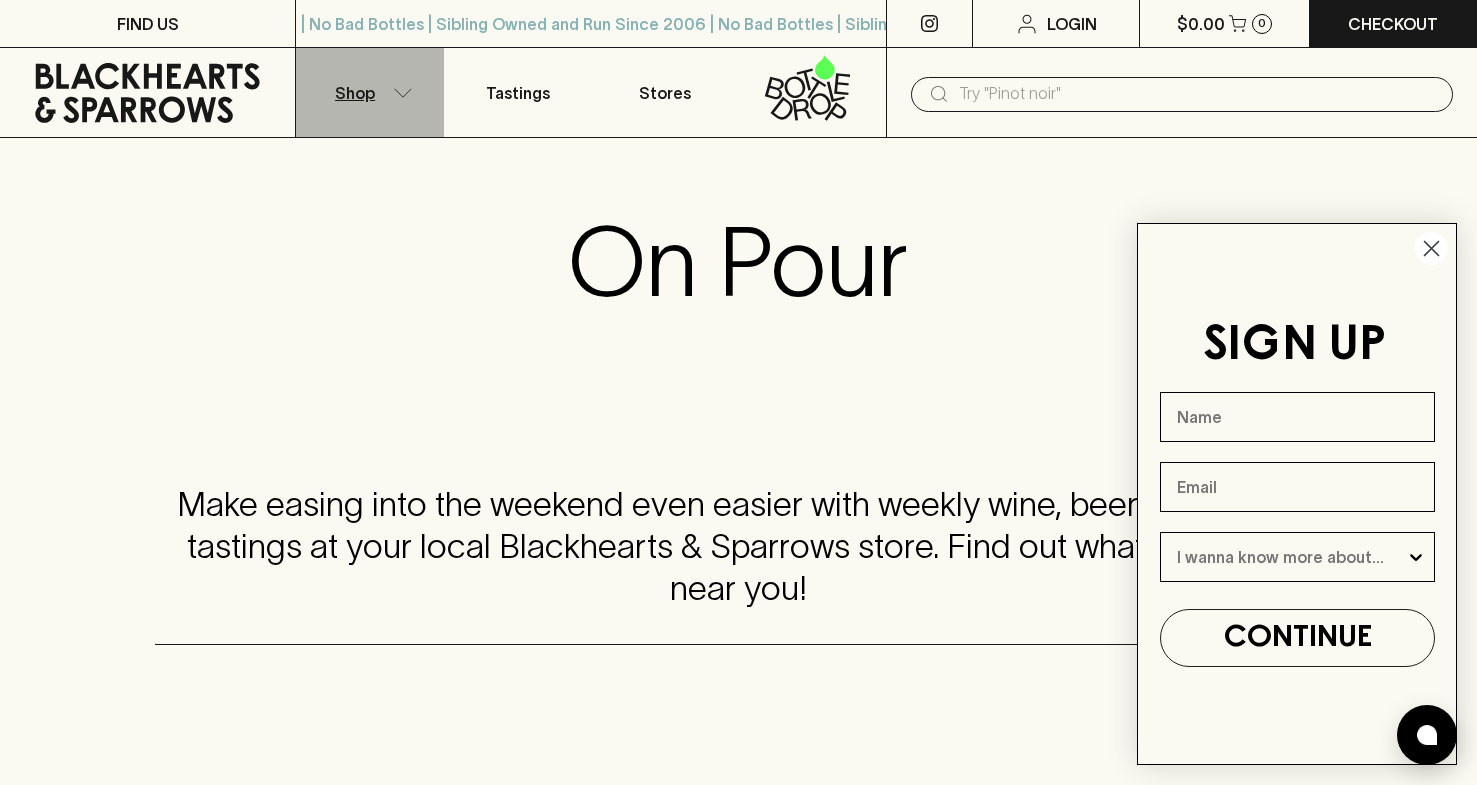 click on "Shop" at bounding box center [355, 93] 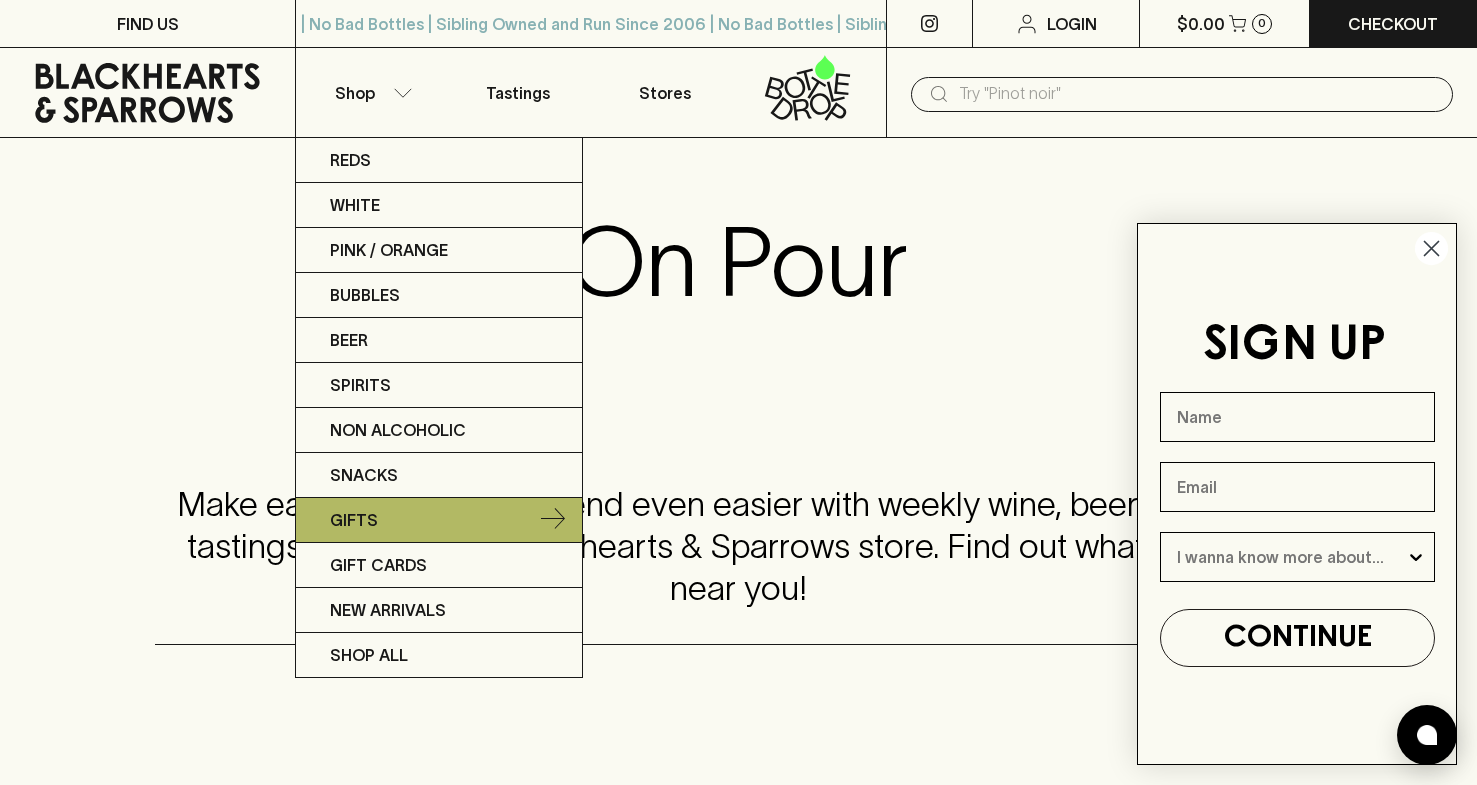 click on "Gifts" at bounding box center [439, 520] 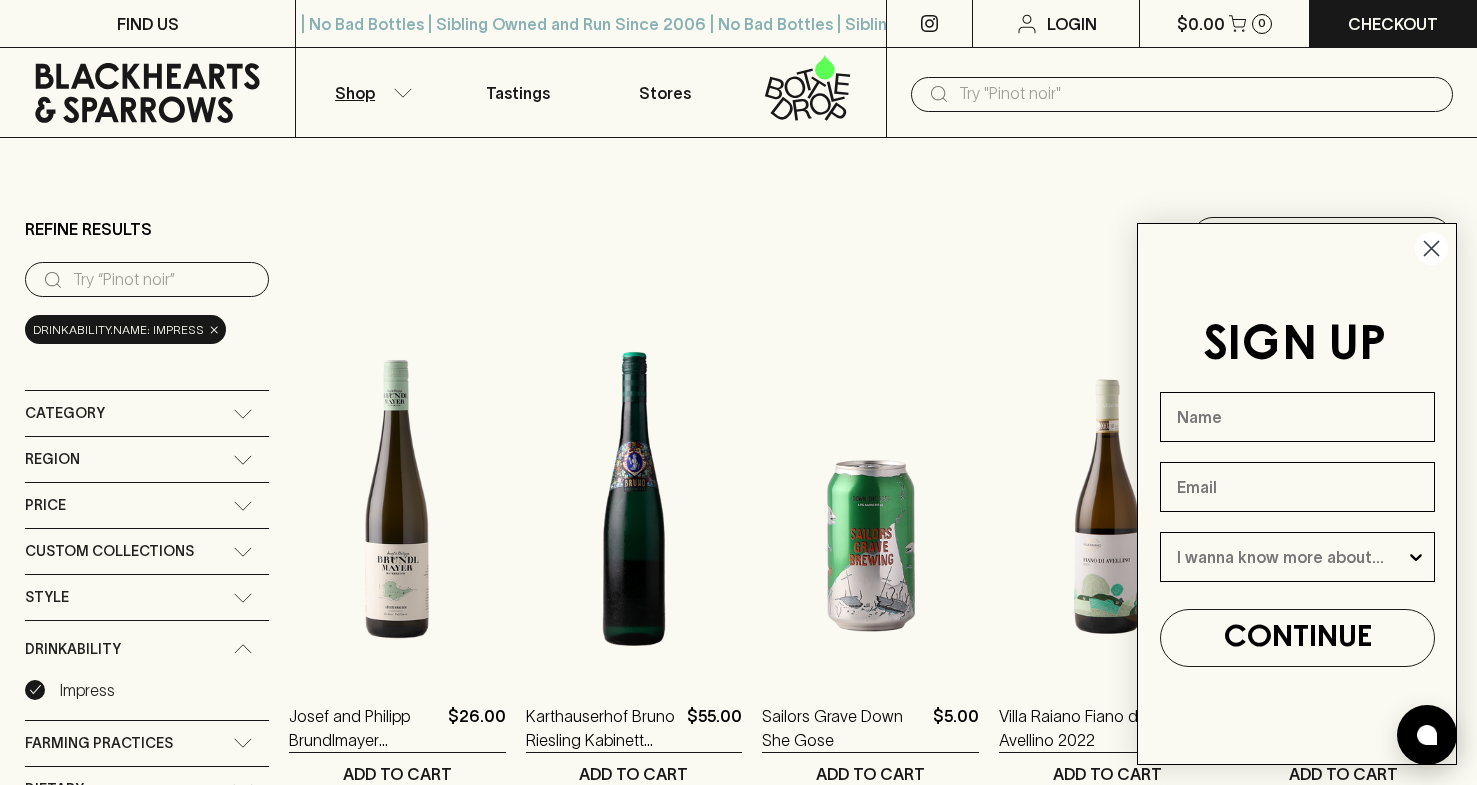click 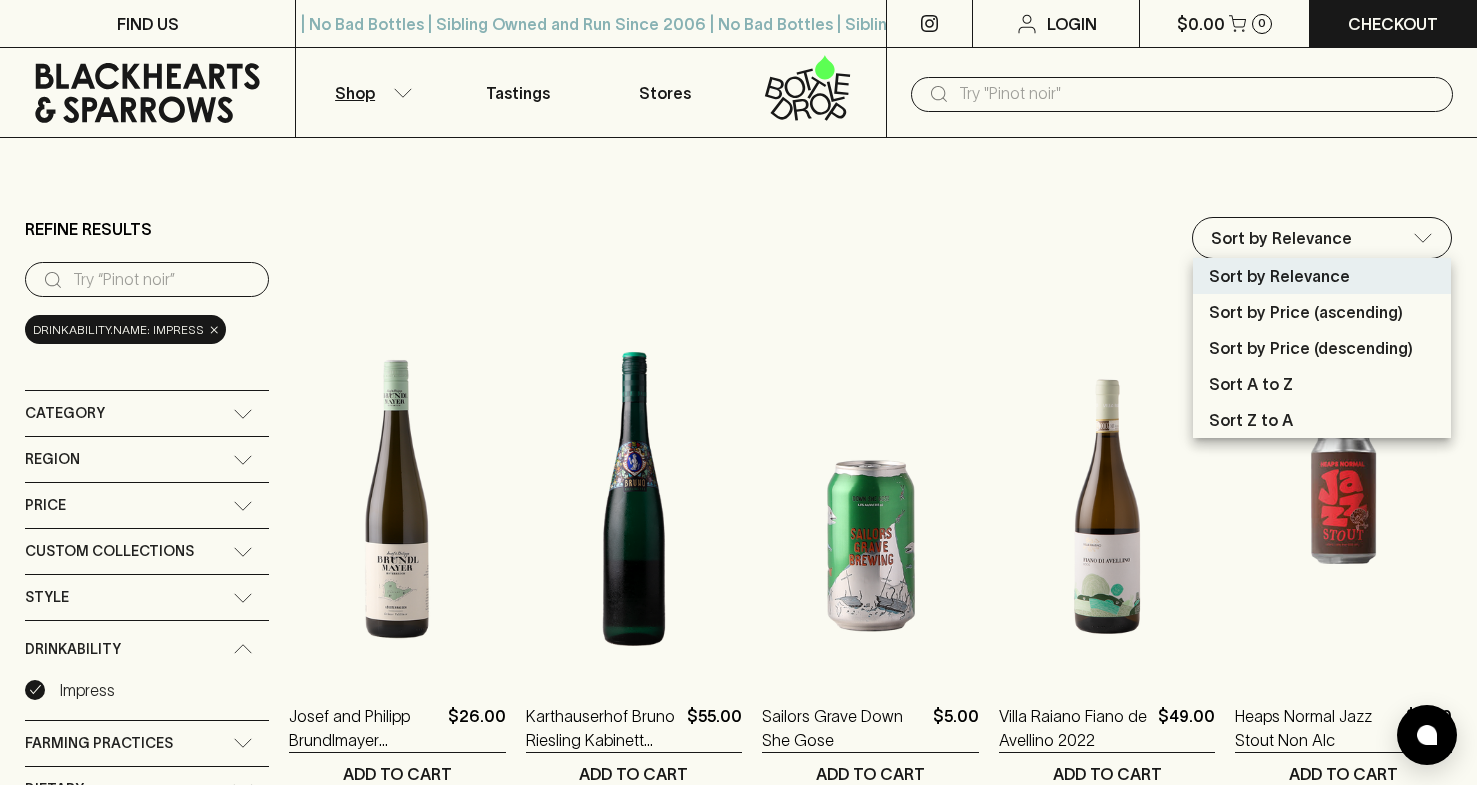 click on "FIND US | No Bad Bottles | Sibling Owned and Run Since 2006 | No Bad Bottles | Sibling Owned and Run Since 2006 | No Bad Bottles | Sibling Owned and Run Since 2006 | No Bad Bottles | Sibling Owned and Run Since 2006 | No Bad Bottles | Sibling Owned and Run Since 2006 | No Bad Bottles | Sibling Owned and Run Since 2006 | No Bad Bottles | Sibling Owned and Run Since 2006 | No Bad Bottles | Sibling Owned and Run Since 2006
⠀ | No Bad Bottles | Sibling Owned and Run Since 2006 | No Bad Bottles | Sibling Owned and Run Since 2006 | No Bad Bottles | Sibling Owned and Run Since 2006 | No Bad Bottles | Sibling Owned and Run Since 2006 | No Bad Bottles | Sibling Owned and Run Since 2006 | No Bad Bottles | Sibling Owned and Run Since 2006 | No Bad Bottles | Sibling Owned and Run Since 2006 | No Bad Bottles | Sibling Owned and Run Since 2006
⠀ Login $0.00 0 Checkout Shop Tastings Stores ​ Refine Results ​ drinkability.name: Impress × Category + Red Wine + White Wine + Beer + + Bubbles" at bounding box center [738, 1880] 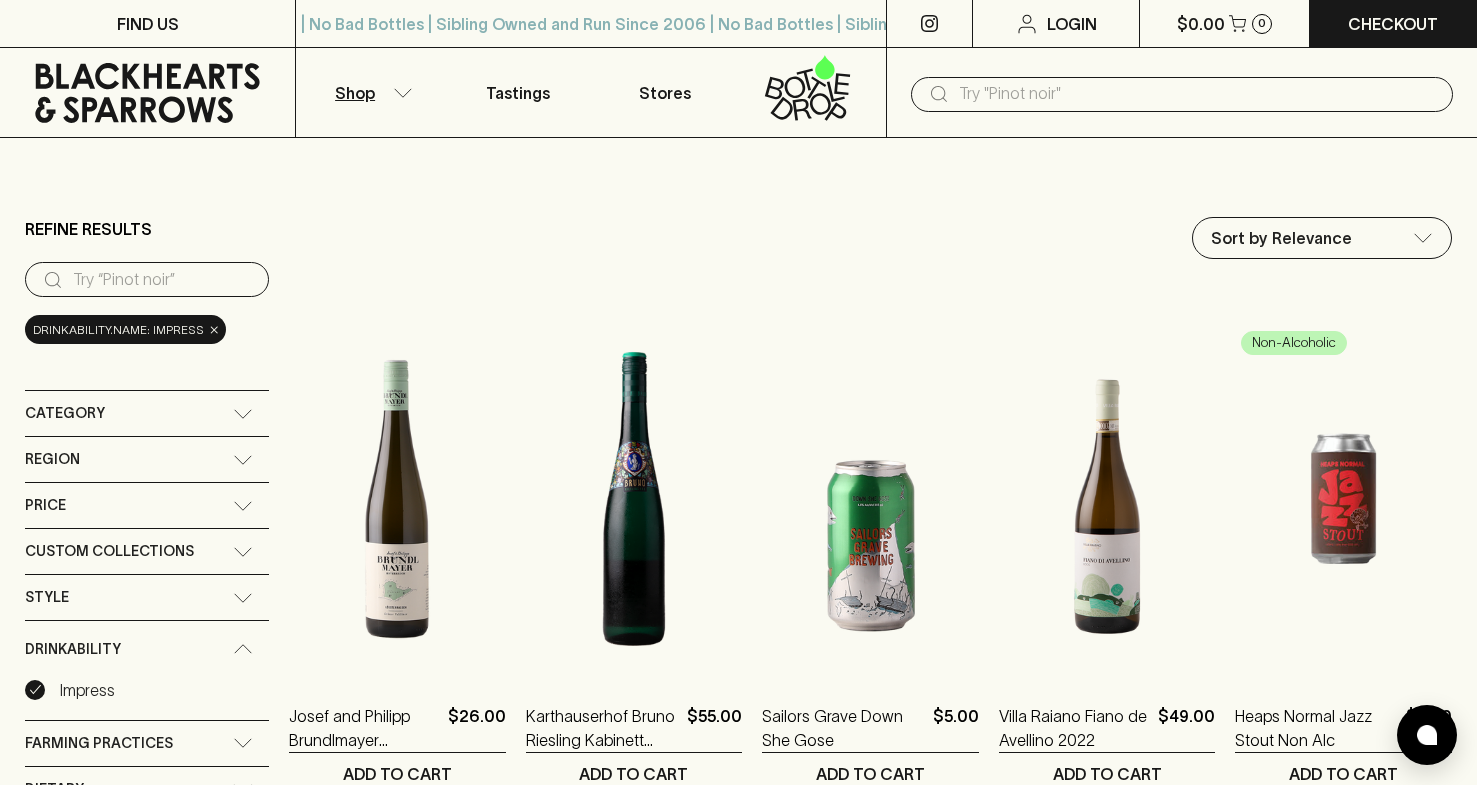 click on "Category" at bounding box center [147, 413] 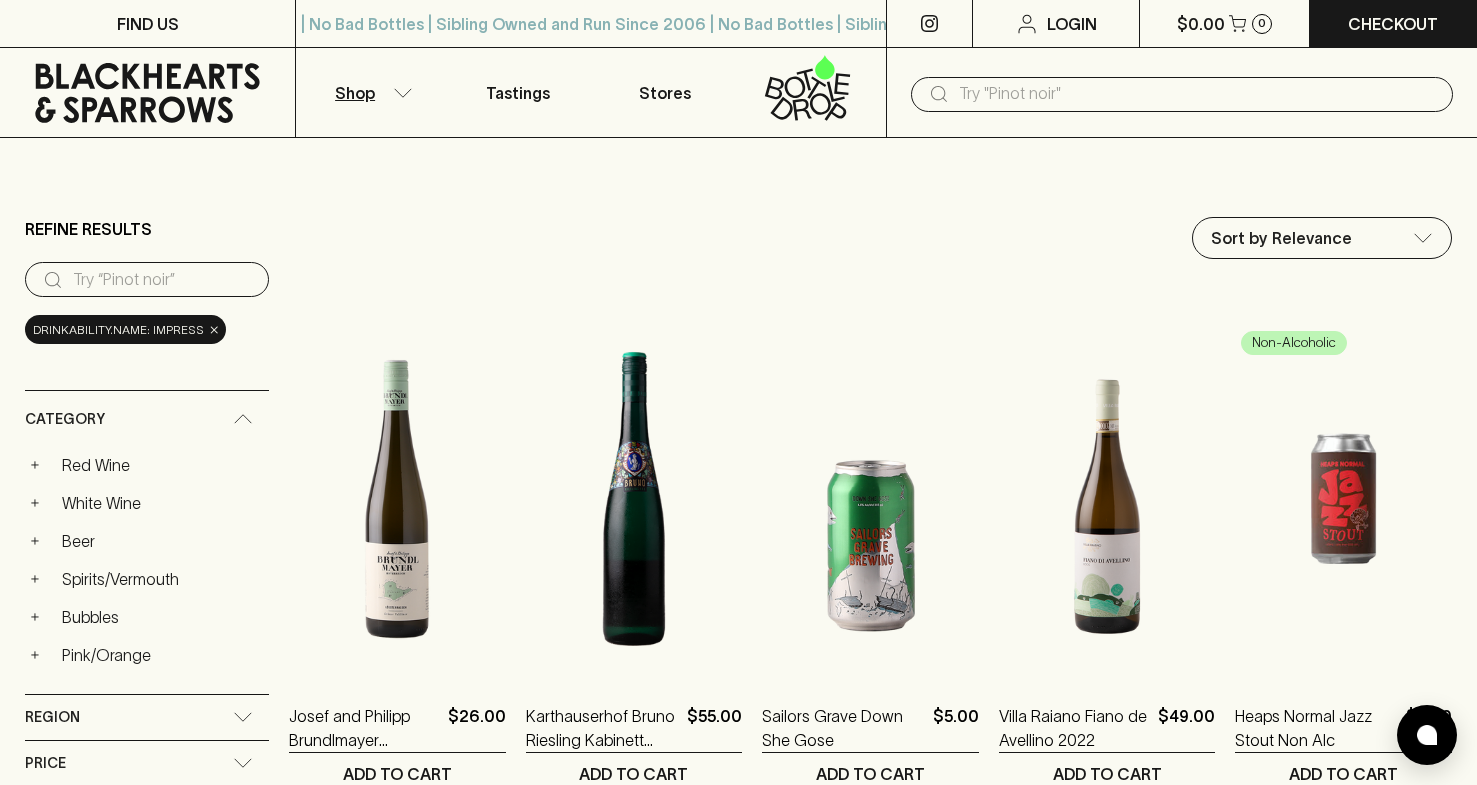 click 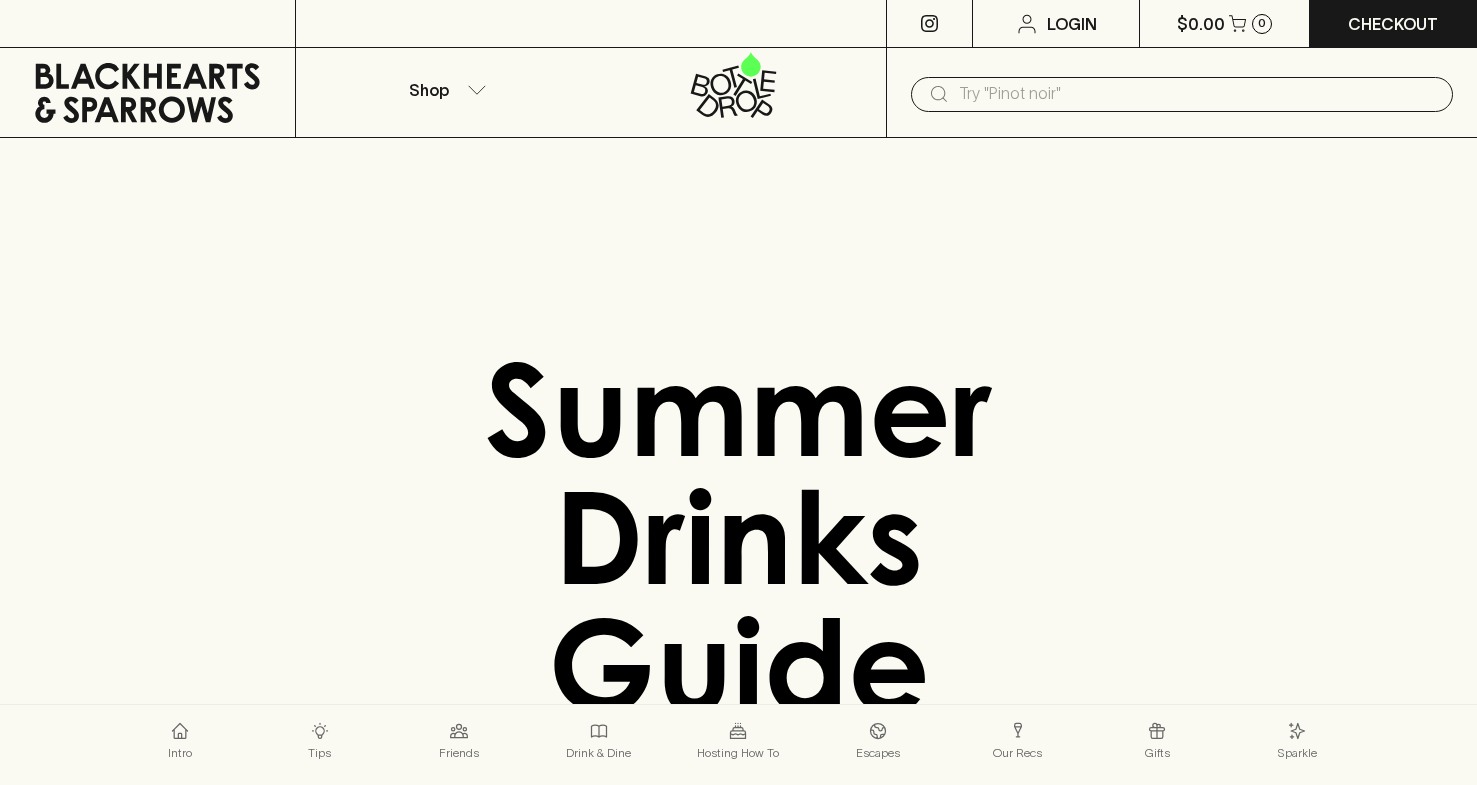 scroll, scrollTop: 0, scrollLeft: 0, axis: both 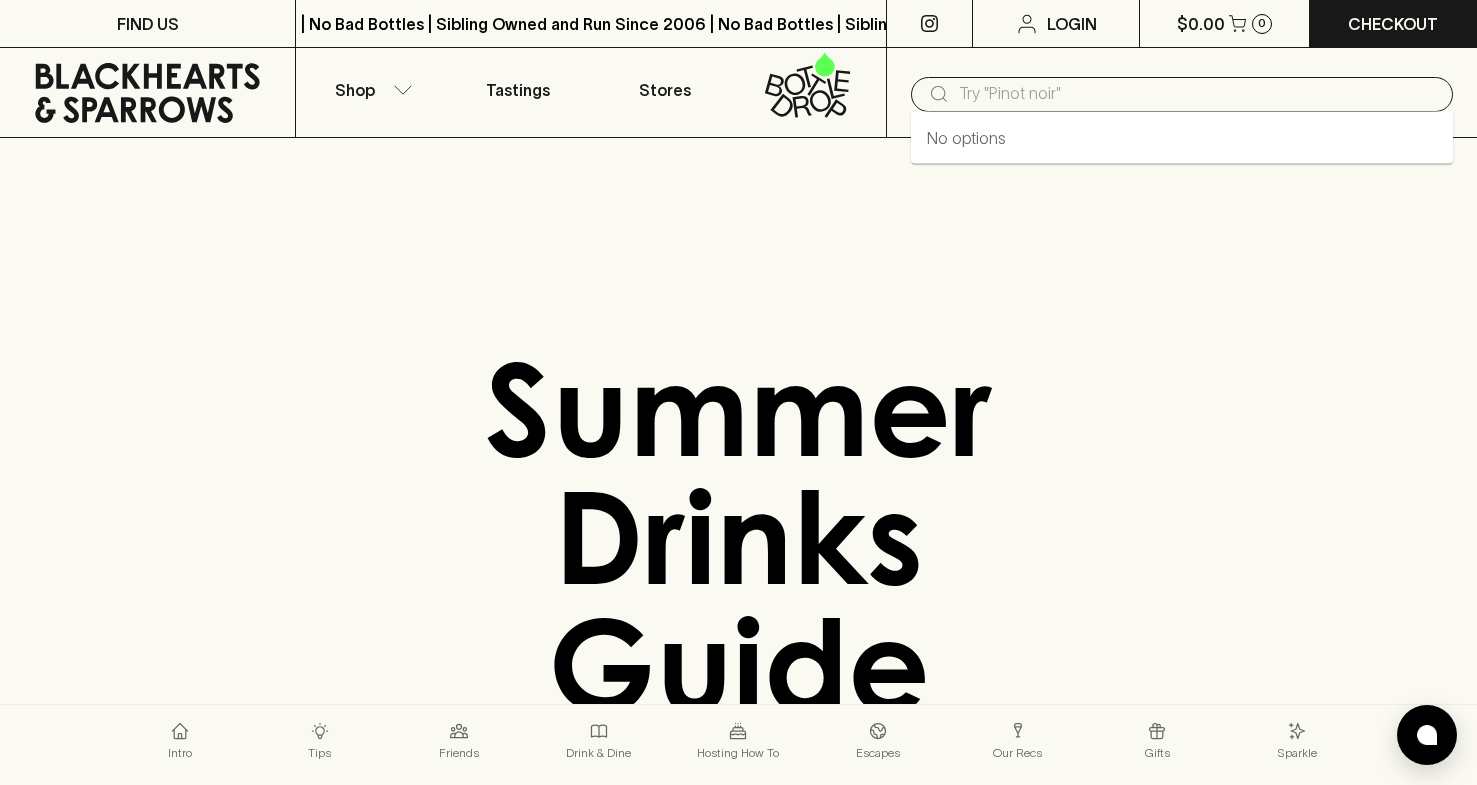 click at bounding box center [1198, 94] 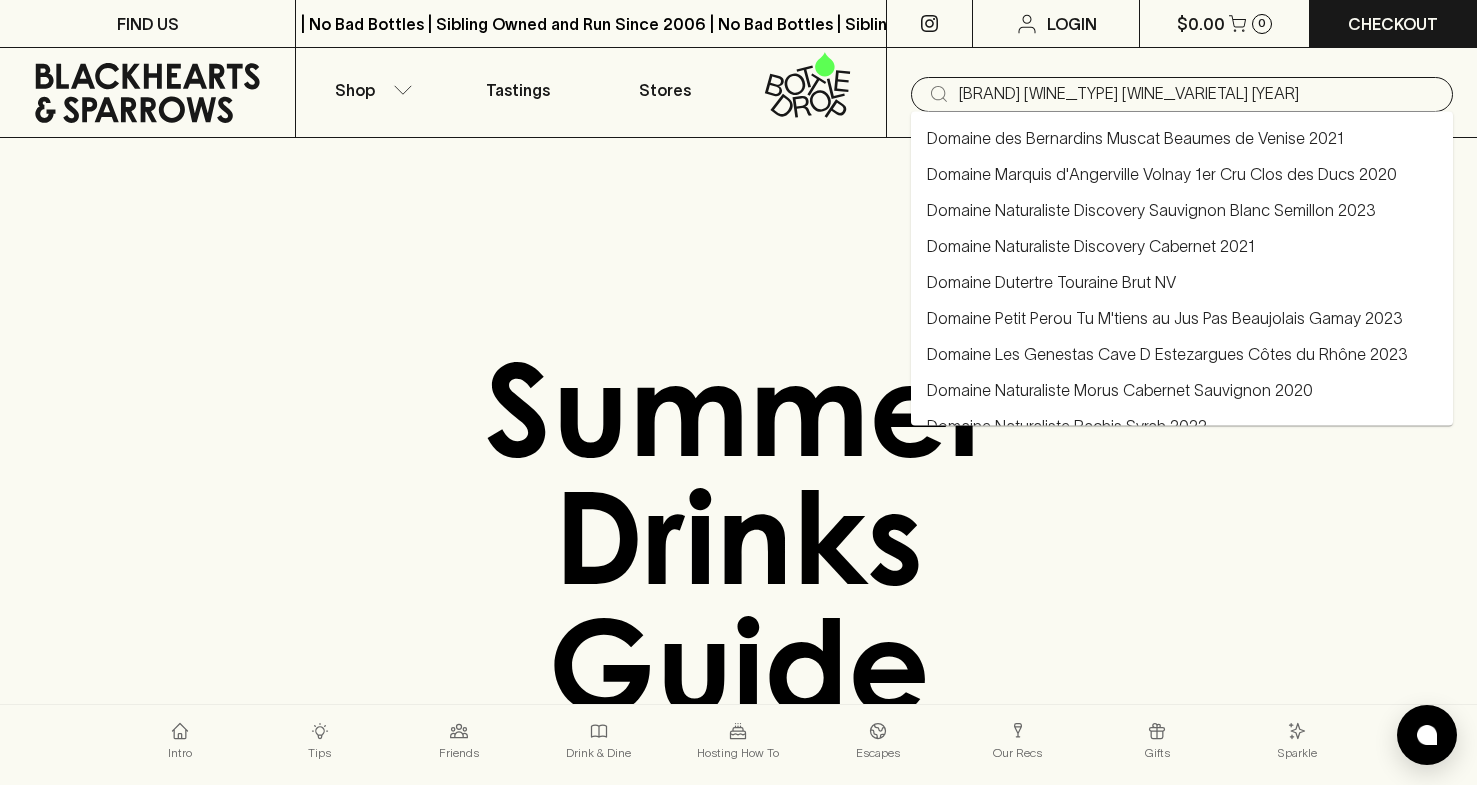 drag, startPoint x: 1152, startPoint y: 90, endPoint x: 1371, endPoint y: 93, distance: 219.02055 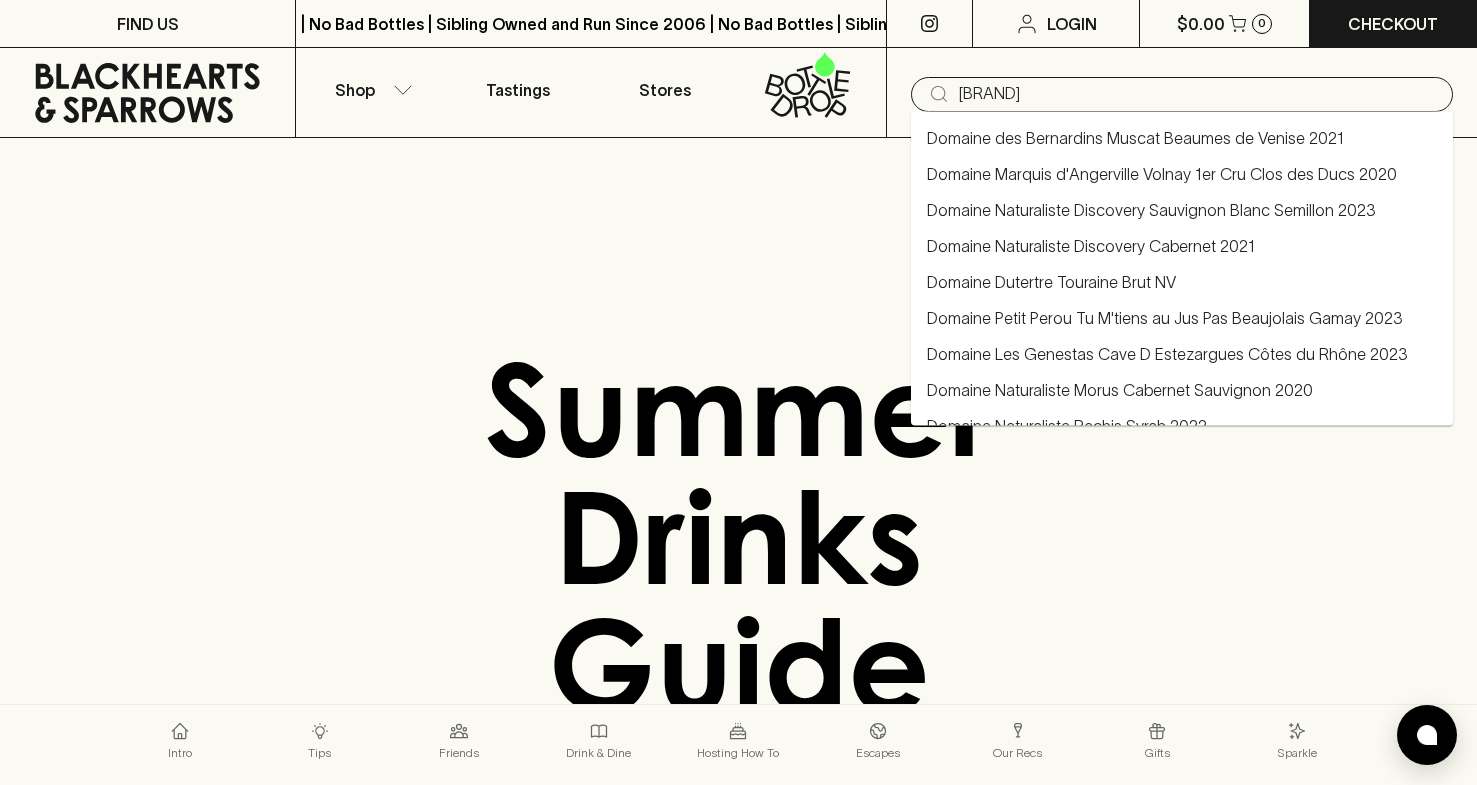 click on "[BRAND]" at bounding box center [1198, 94] 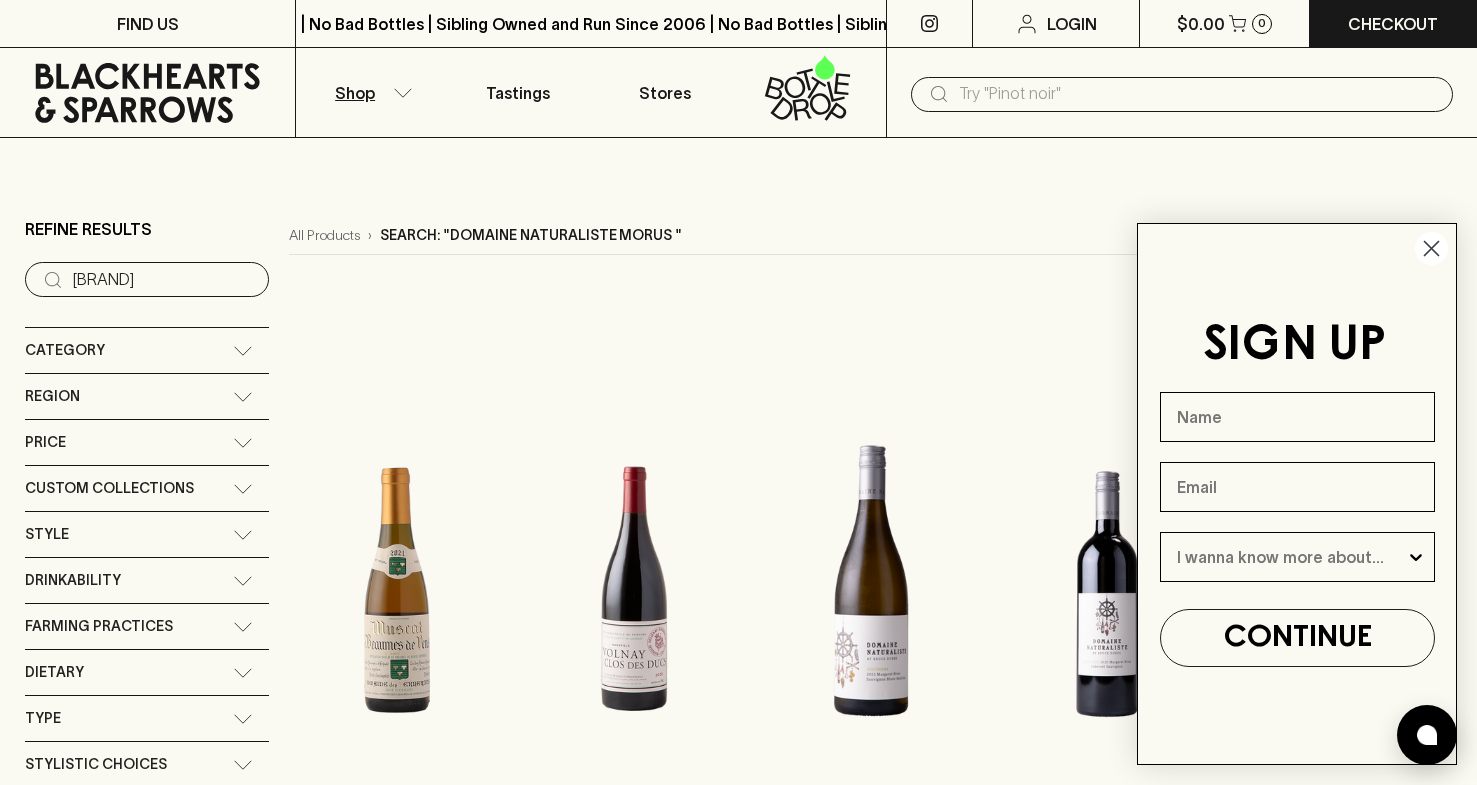 click on "Close dialog" 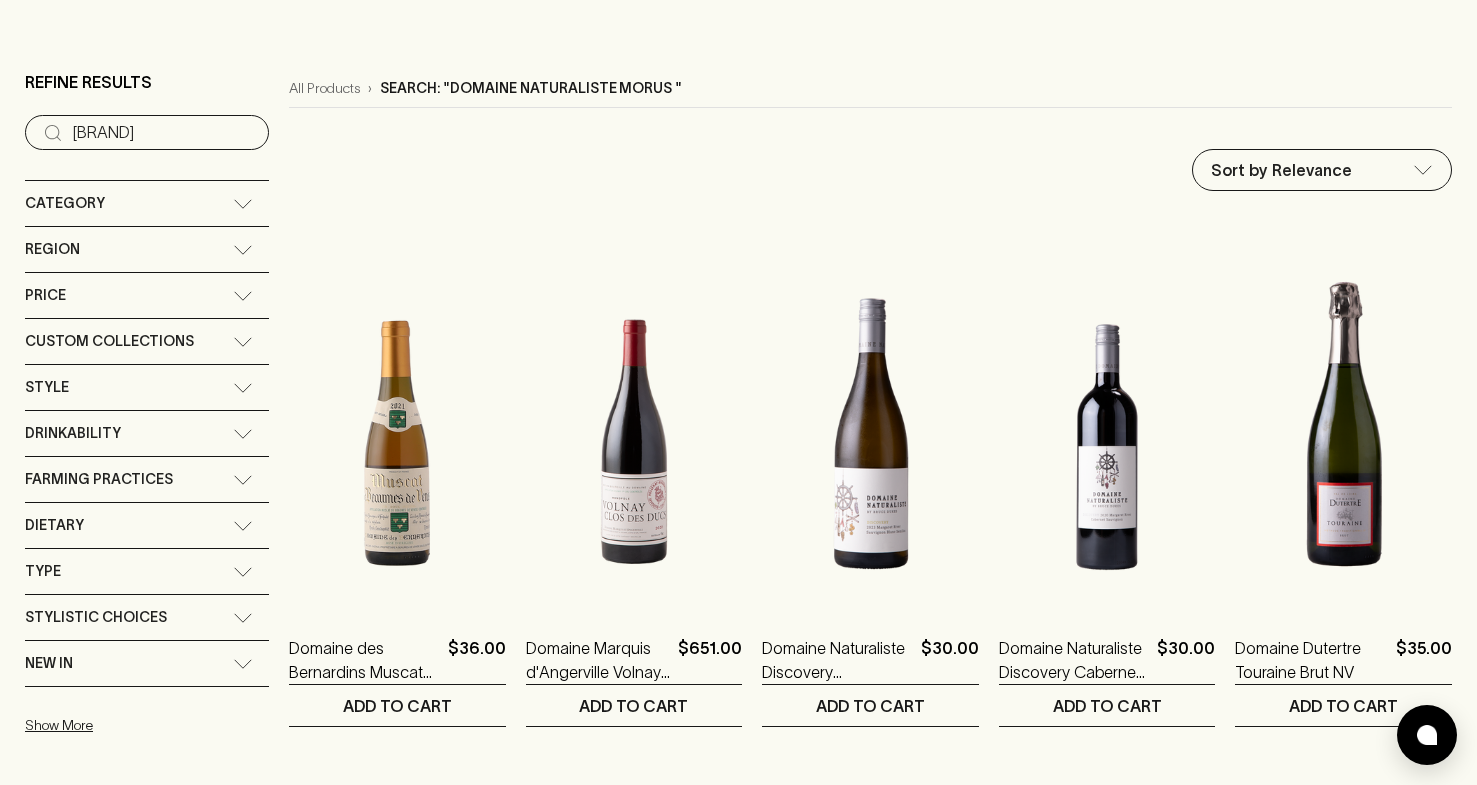 scroll, scrollTop: 0, scrollLeft: 0, axis: both 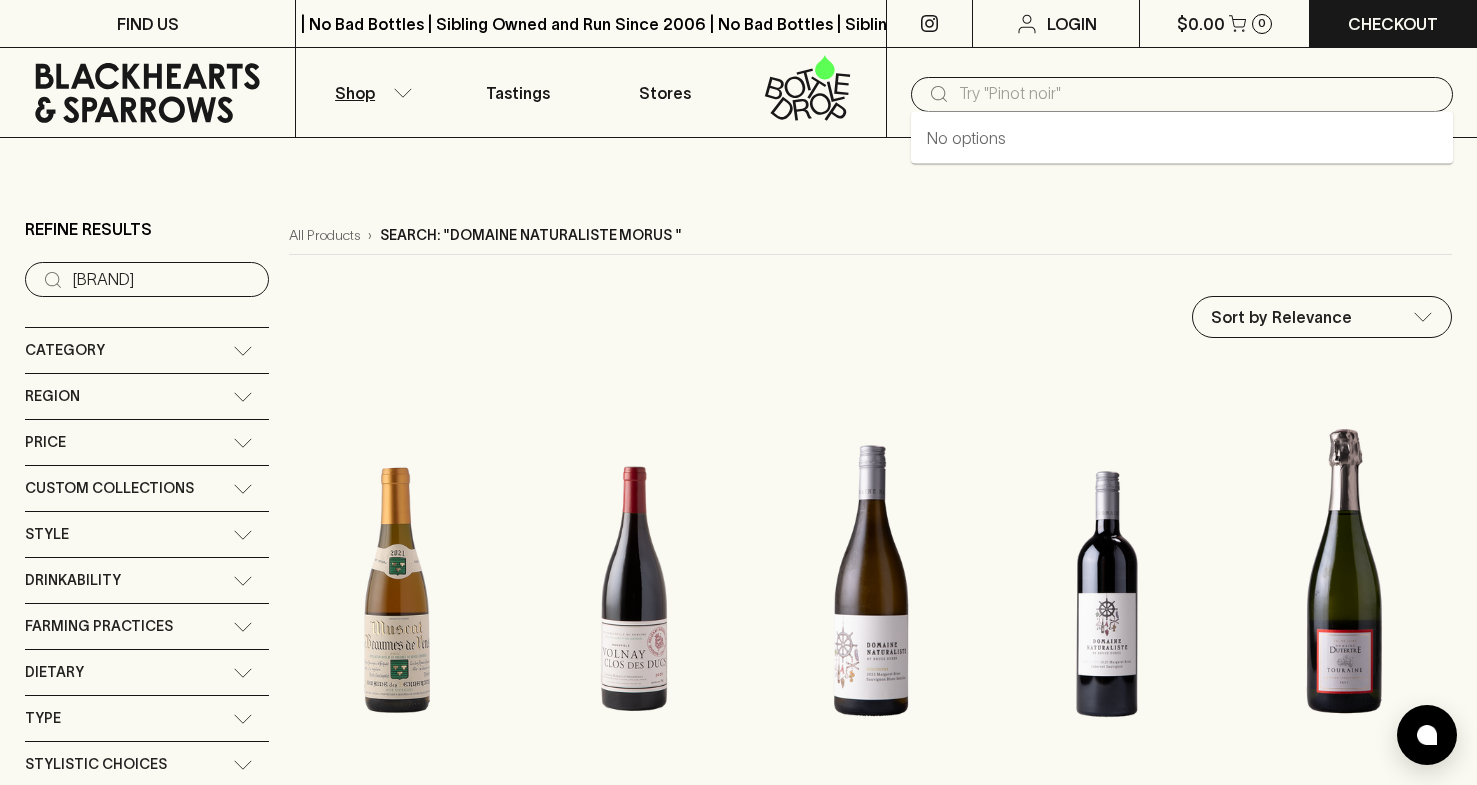 click at bounding box center (1198, 94) 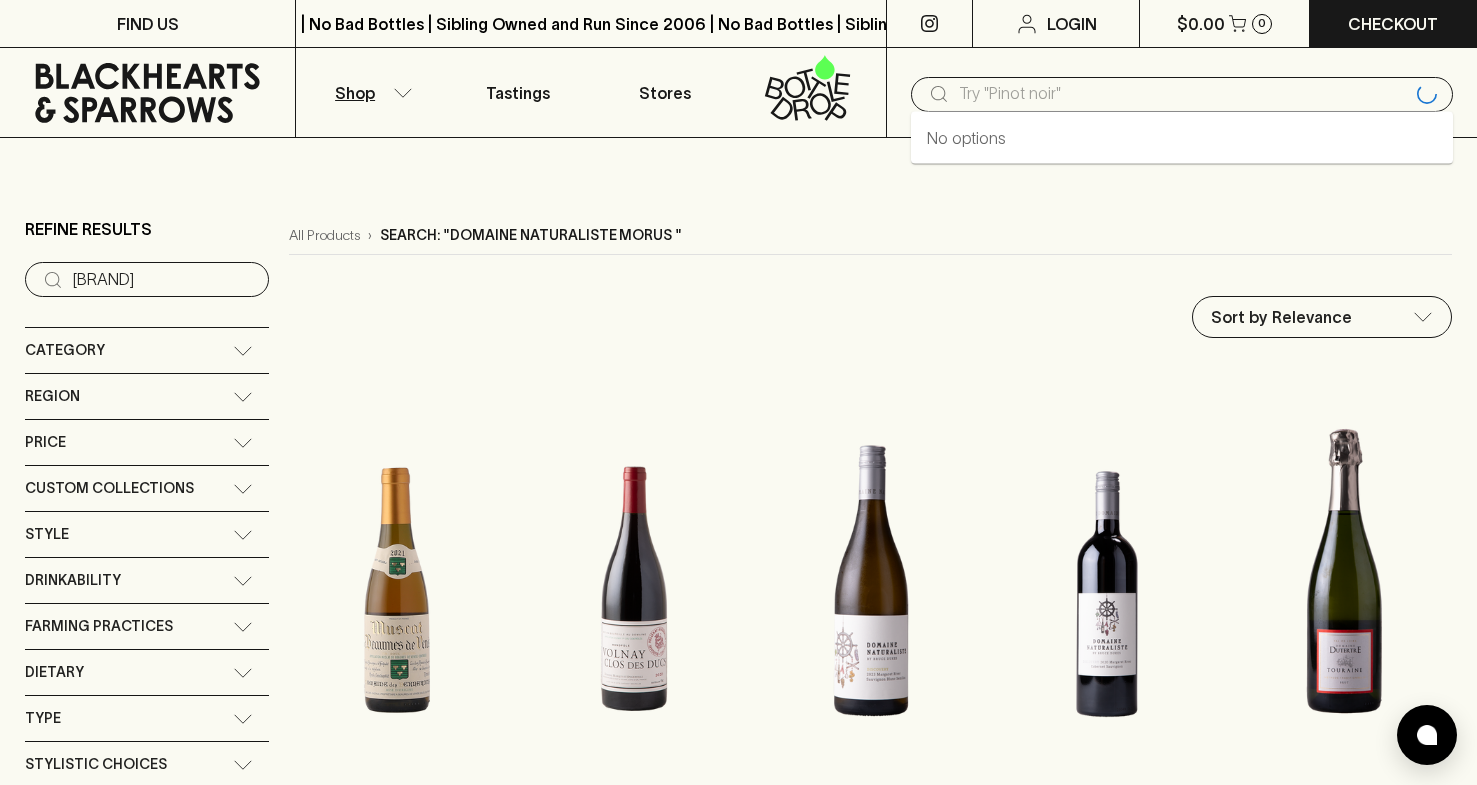 paste on "[FIRST] [LAST] “Moormbool” Shiraz" 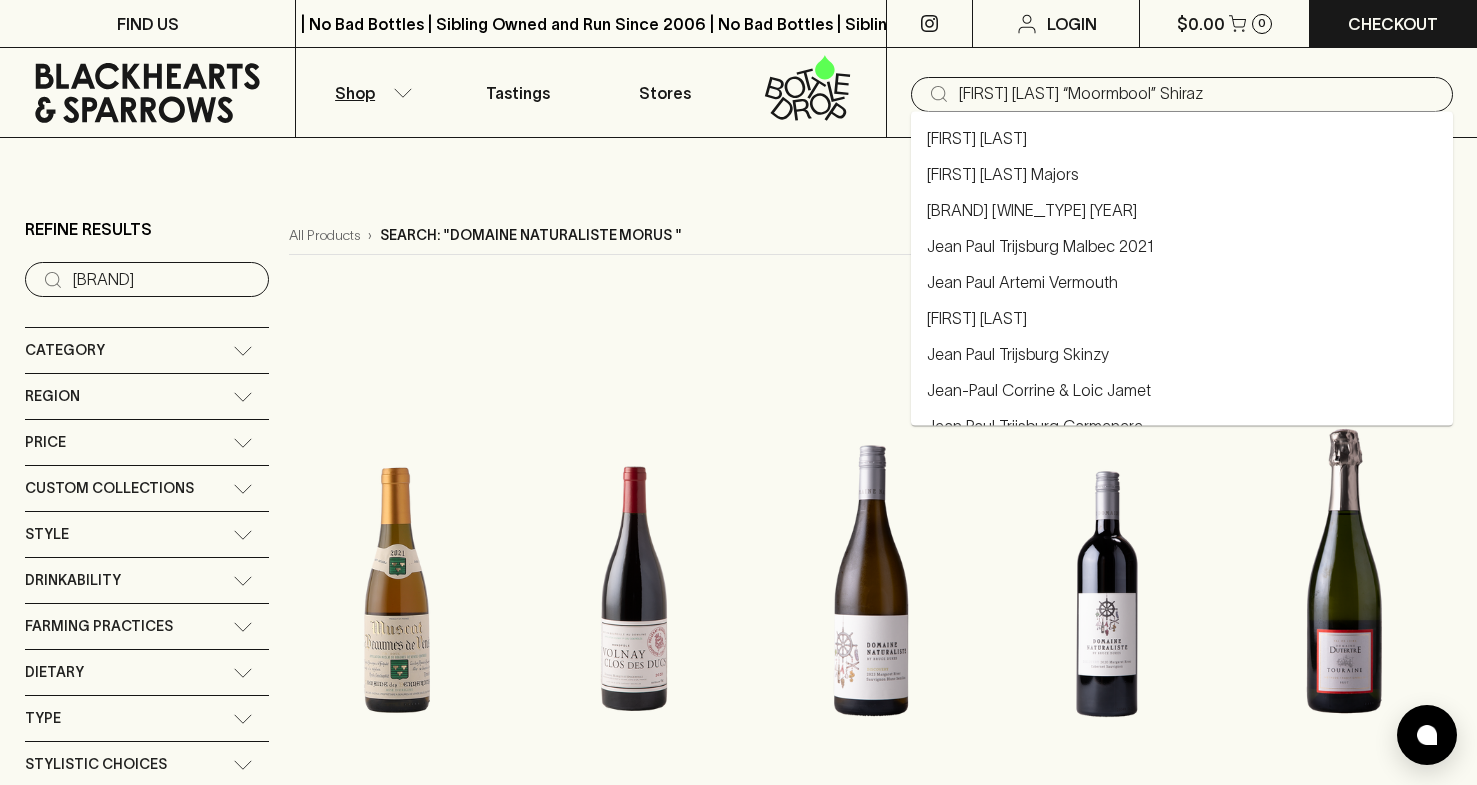 click on "[FIRST] [LAST]" at bounding box center [977, 138] 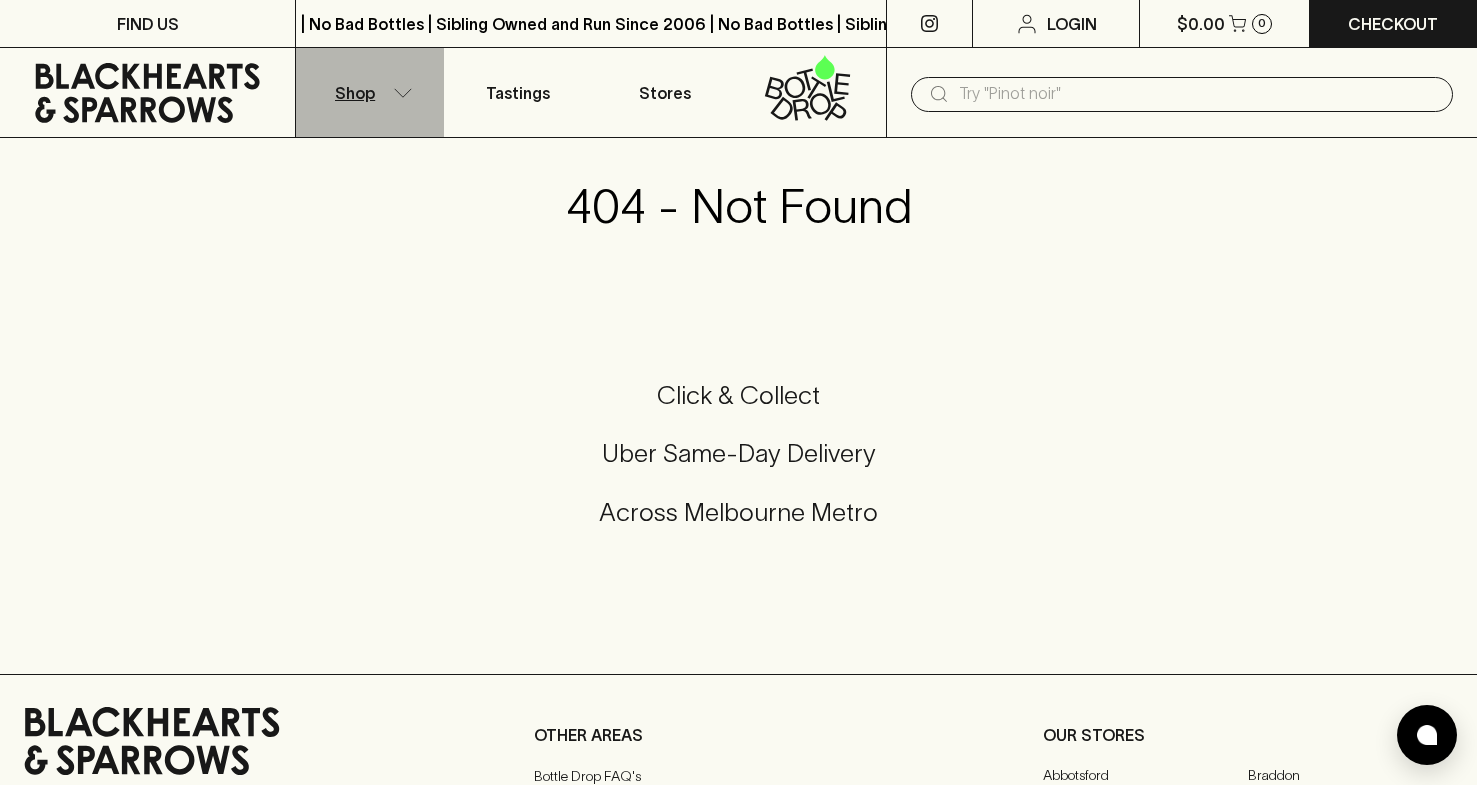 click 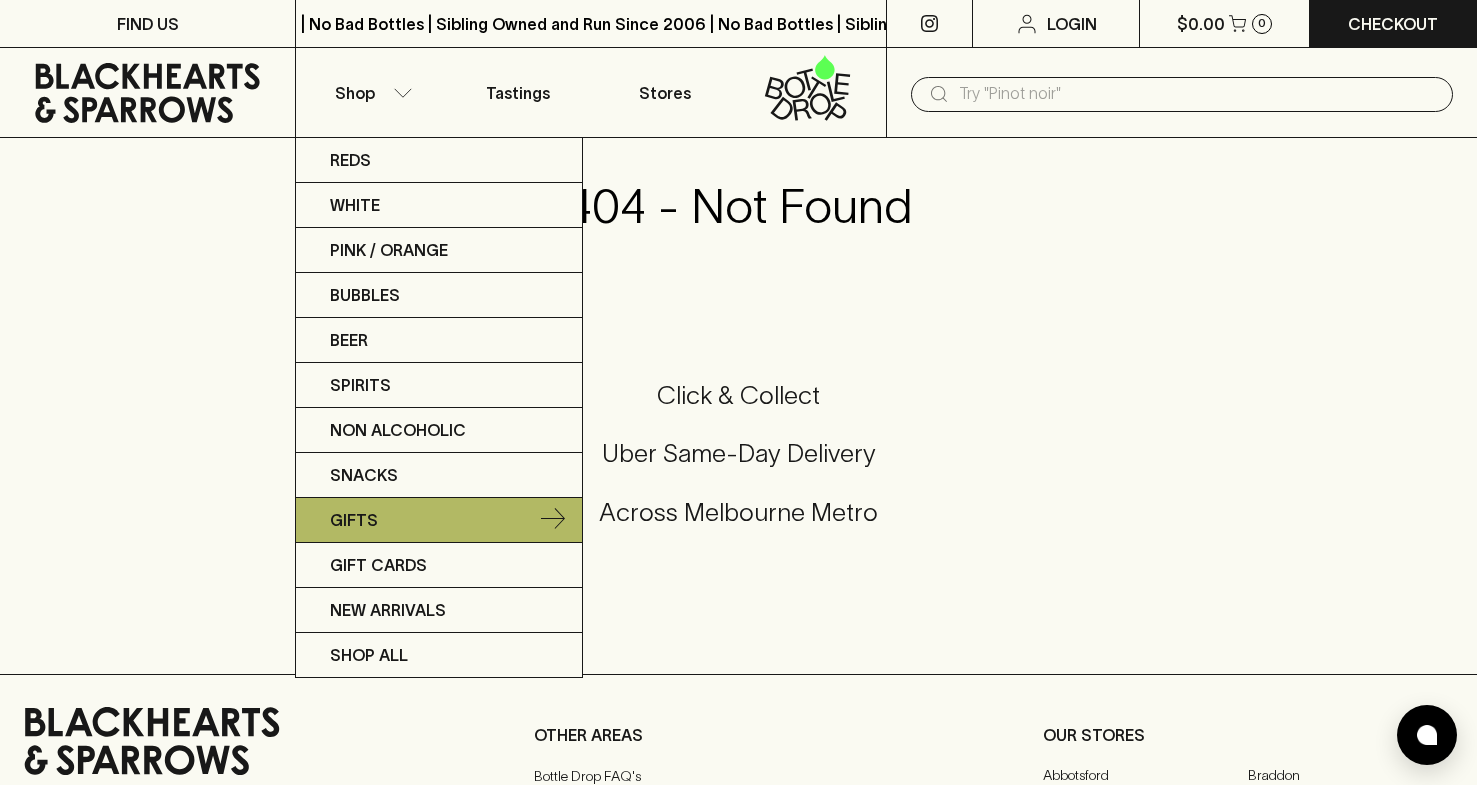 click on "Gifts" at bounding box center (354, 520) 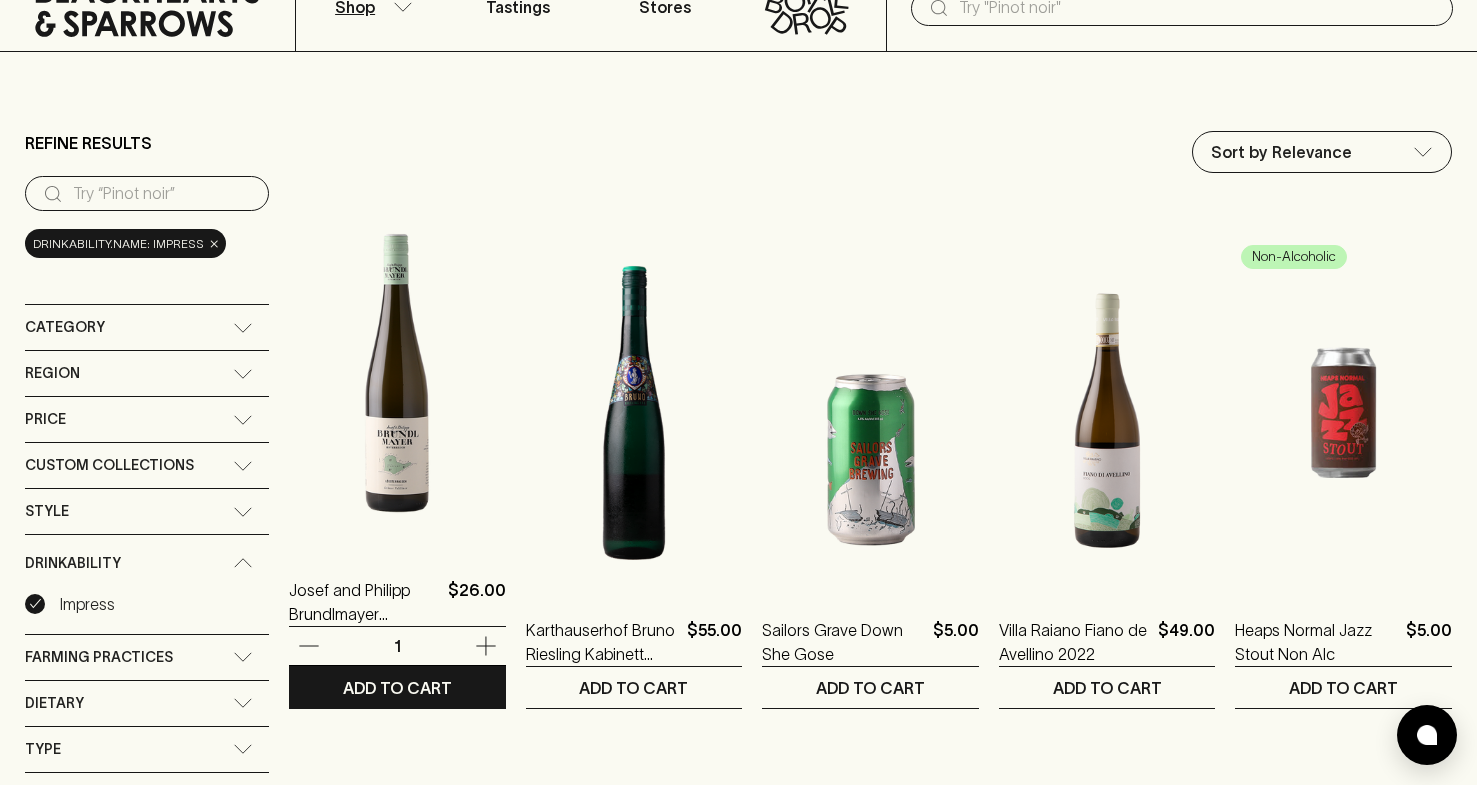 scroll, scrollTop: 80, scrollLeft: 0, axis: vertical 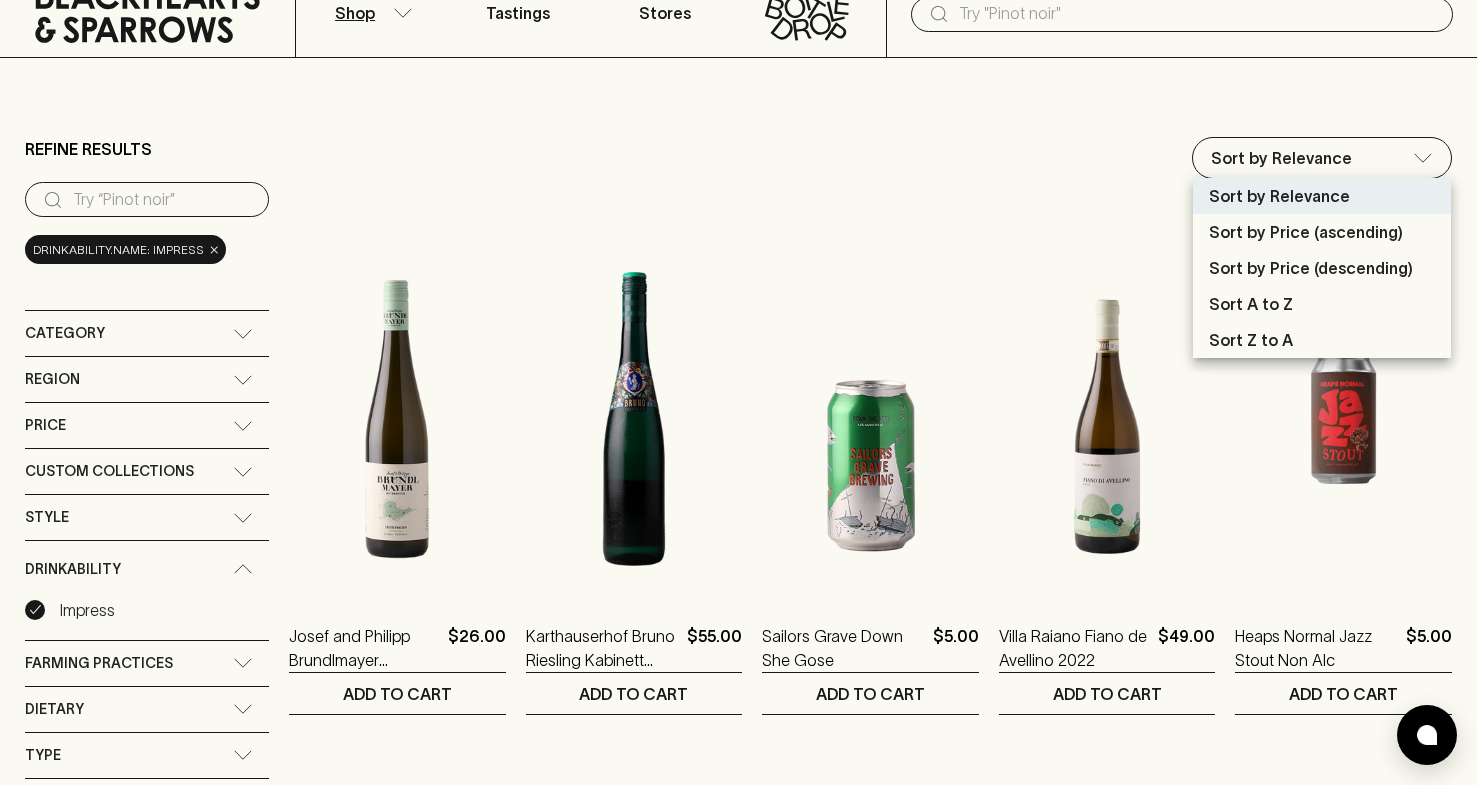 click on "FIND US | No Bad Bottles | Sibling Owned and Run Since 2006 | No Bad Bottles | Sibling Owned and Run Since 2006 | No Bad Bottles | Sibling Owned and Run Since 2006 | No Bad Bottles | Sibling Owned and Run Since 2006 | No Bad Bottles | Sibling Owned and Run Since 2006 | No Bad Bottles | Sibling Owned and Run Since 2006 | No Bad Bottles | Sibling Owned and Run Since 2006 | No Bad Bottles | Sibling Owned and Run Since 2006
⠀ | No Bad Bottles | Sibling Owned and Run Since 2006 | No Bad Bottles | Sibling Owned and Run Since 2006 | No Bad Bottles | Sibling Owned and Run Since 2006 | No Bad Bottles | Sibling Owned and Run Since 2006 | No Bad Bottles | Sibling Owned and Run Since 2006 | No Bad Bottles | Sibling Owned and Run Since 2006 | No Bad Bottles | Sibling Owned and Run Since 2006 | No Bad Bottles | Sibling Owned and Run Since 2006
⠀ Login $0.00 0 Checkout Shop Tastings Stores ​ Refine Results ​ drinkability.name: Impress × Category + Red Wine + White Wine + Beer + + Bubbles" at bounding box center (738, 1800) 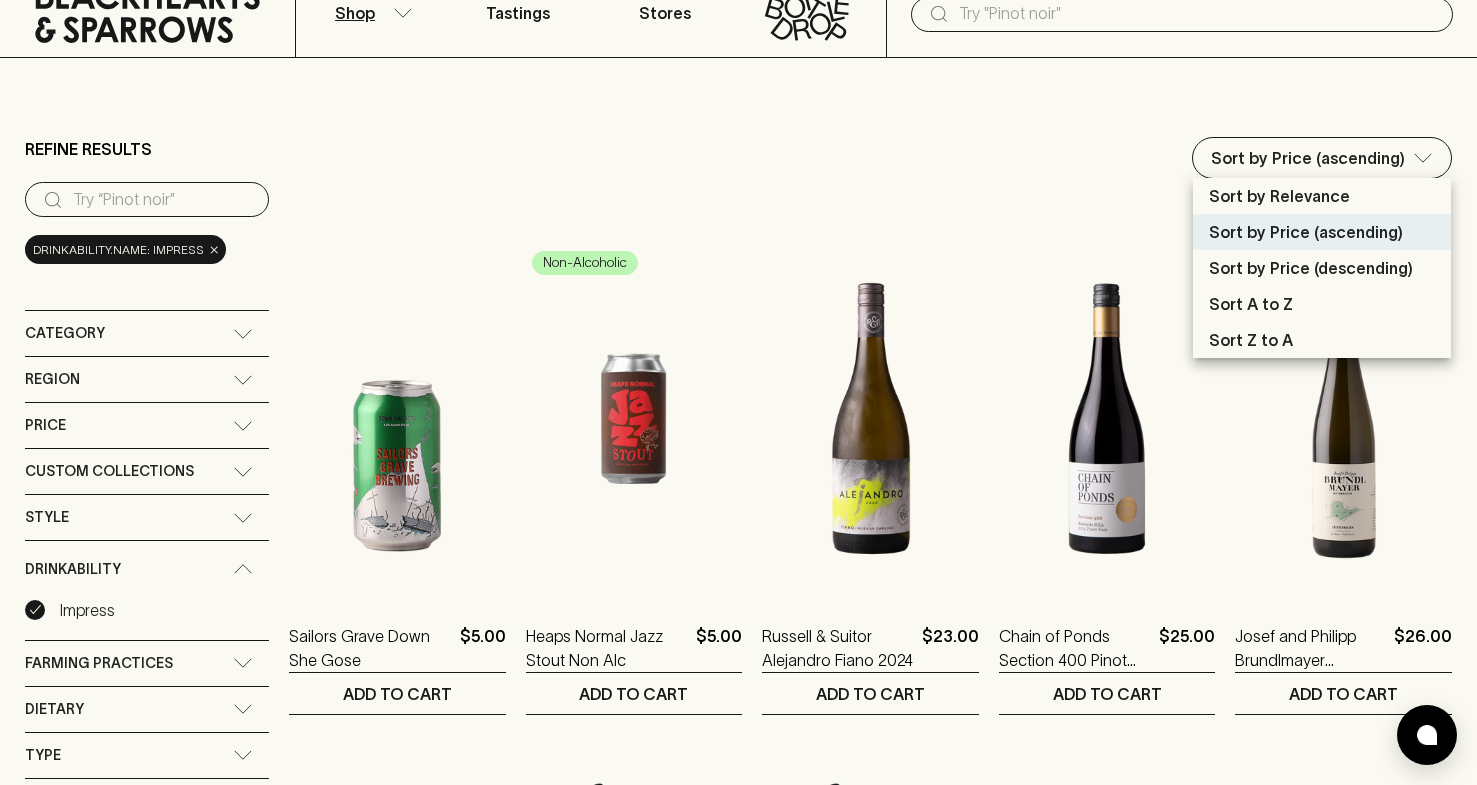 click on "FIND US | No Bad Bottles | Sibling Owned and Run Since 2006 | No Bad Bottles | Sibling Owned and Run Since 2006 | No Bad Bottles | Sibling Owned and Run Since 2006 | No Bad Bottles | Sibling Owned and Run Since 2006 | No Bad Bottles | Sibling Owned and Run Since 2006 | No Bad Bottles | Sibling Owned and Run Since 2006 | No Bad Bottles | Sibling Owned and Run Since 2006 | No Bad Bottles | Sibling Owned and Run Since 2006
⠀ | No Bad Bottles | Sibling Owned and Run Since 2006 | No Bad Bottles | Sibling Owned and Run Since 2006 | No Bad Bottles | Sibling Owned and Run Since 2006 | No Bad Bottles | Sibling Owned and Run Since 2006 | No Bad Bottles | Sibling Owned and Run Since 2006 | No Bad Bottles | Sibling Owned and Run Since 2006 | No Bad Bottles | Sibling Owned and Run Since 2006 | No Bad Bottles | Sibling Owned and Run Since 2006
⠀ Login $0.00 0 Checkout Shop Tastings Stores ​ Refine Results ​ drinkability.name: Impress × Category + Red Wine + White Wine + Beer + + Bubbles" at bounding box center (738, 1800) 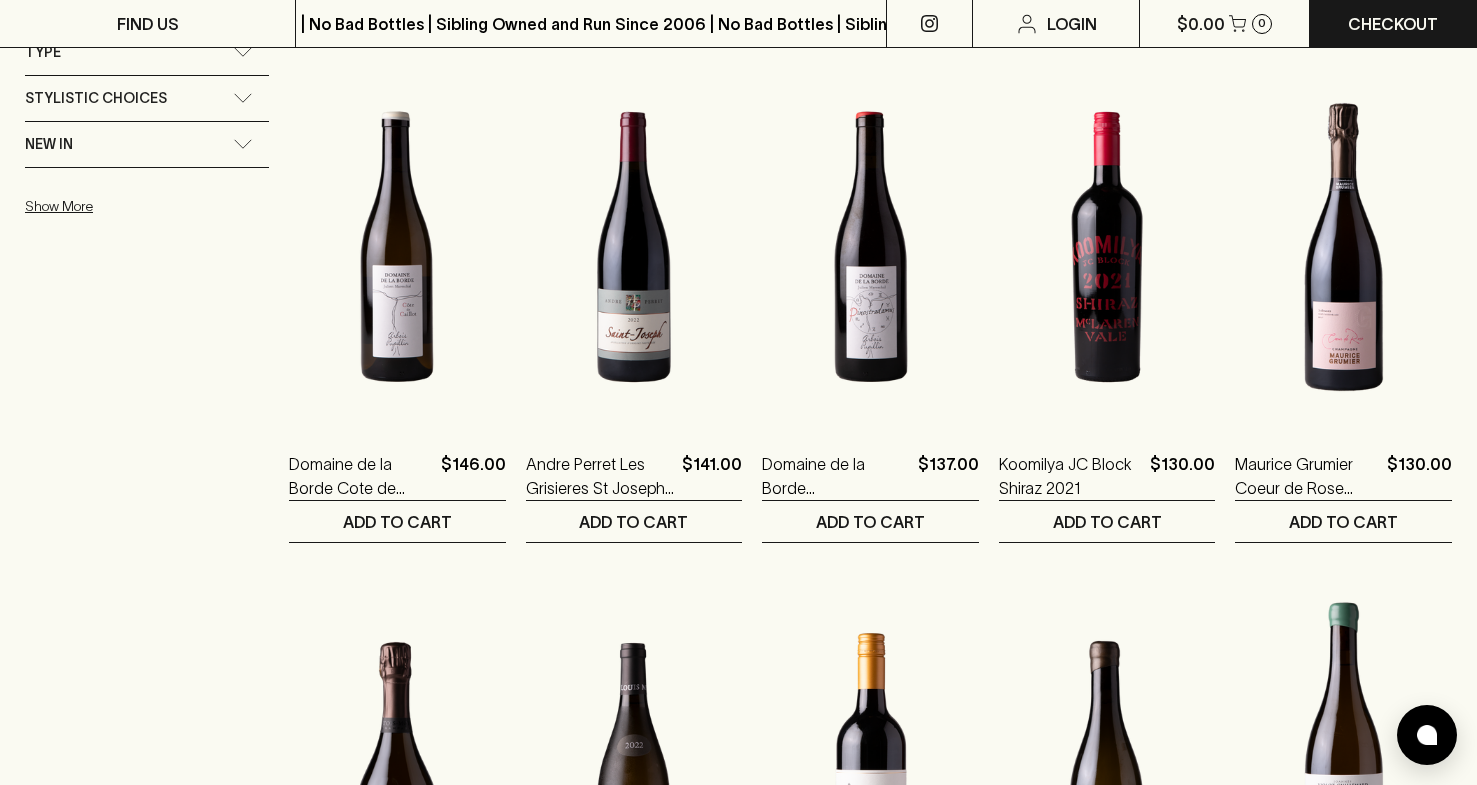 scroll, scrollTop: 782, scrollLeft: 0, axis: vertical 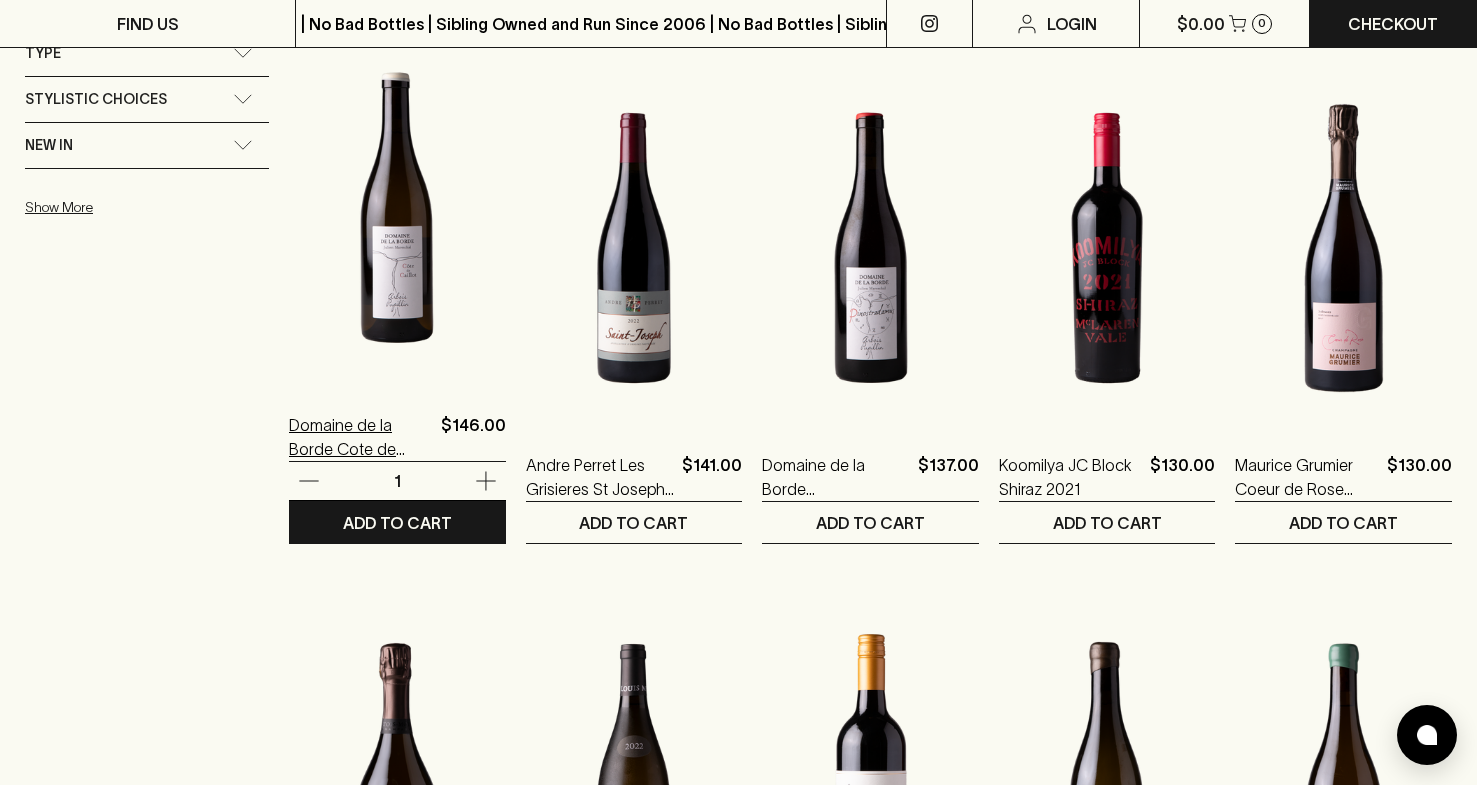 click on "Domaine de la Borde Cote de Caillot Chardonnay 2023" at bounding box center [361, 437] 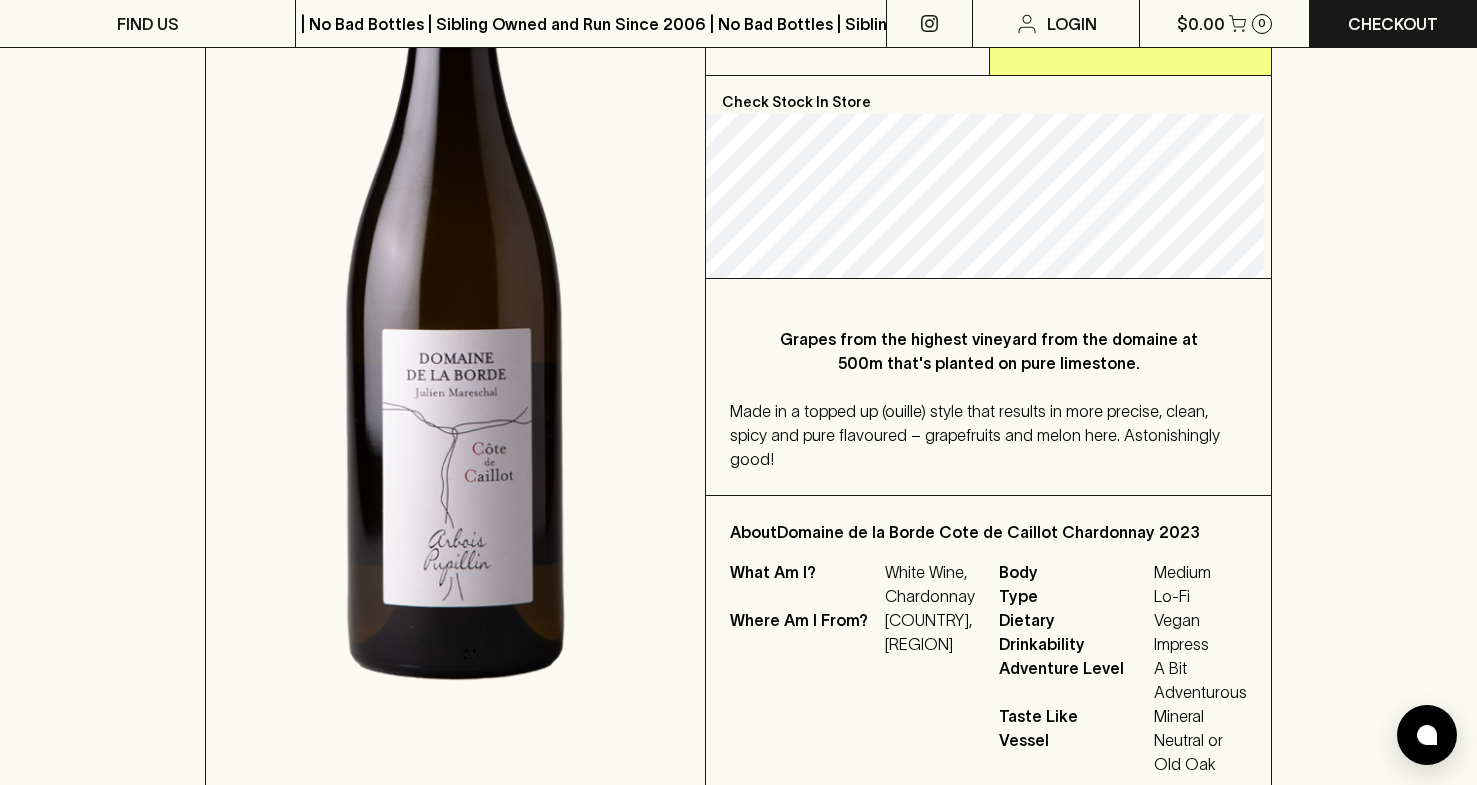 scroll, scrollTop: 458, scrollLeft: 0, axis: vertical 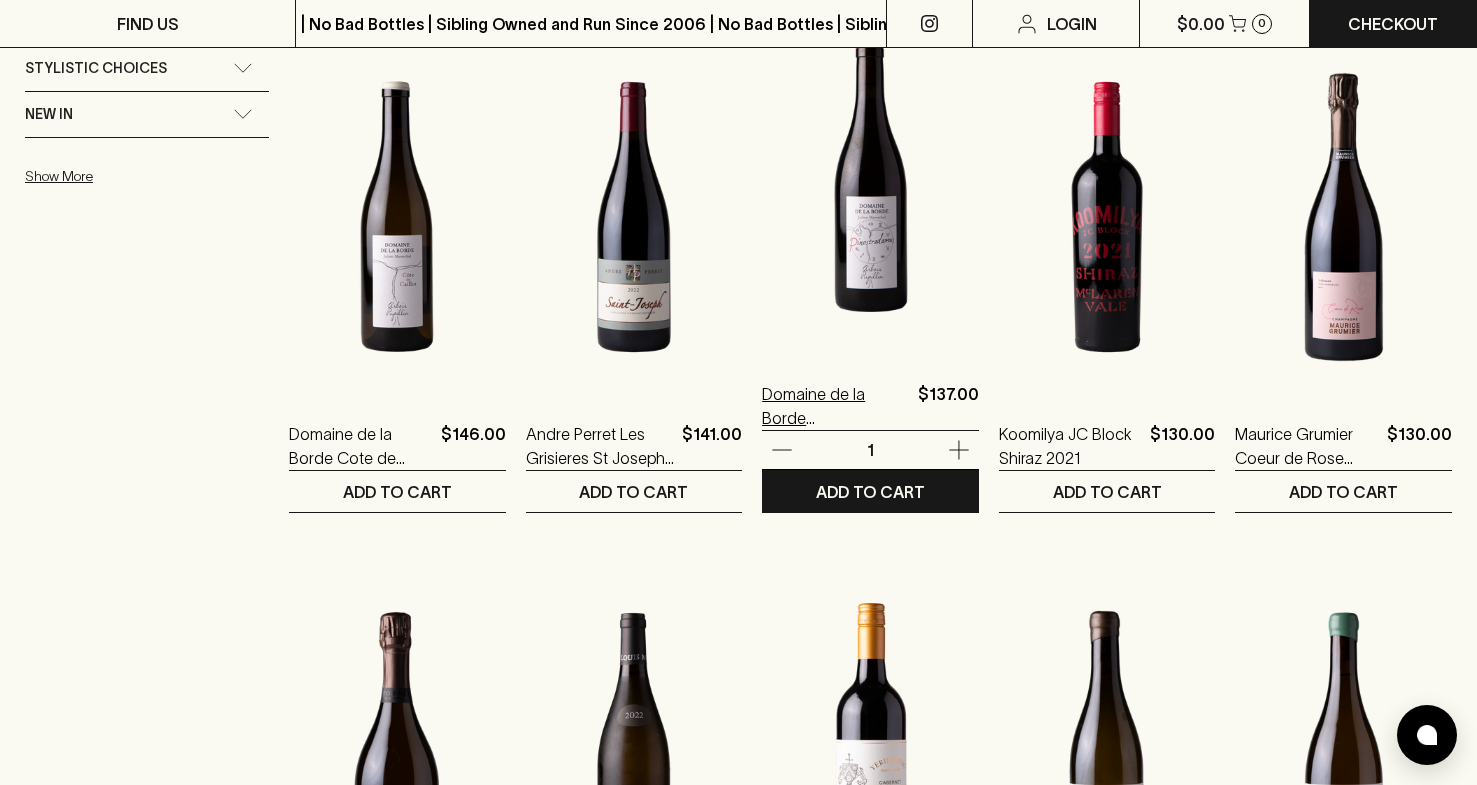 click on "Domaine de la Borde Pinostradamus Pinot Noir 2023" at bounding box center [836, 406] 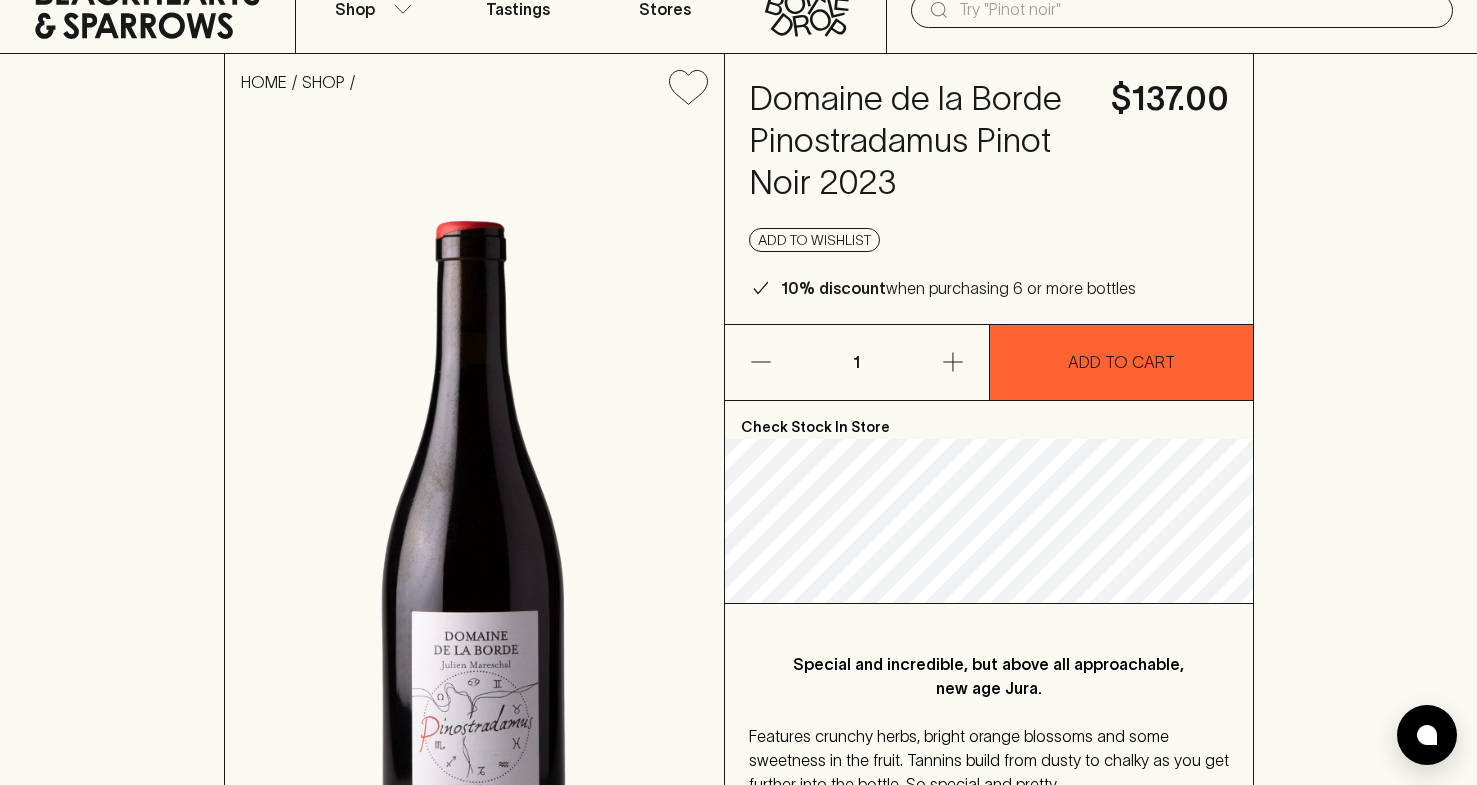 scroll, scrollTop: 0, scrollLeft: 0, axis: both 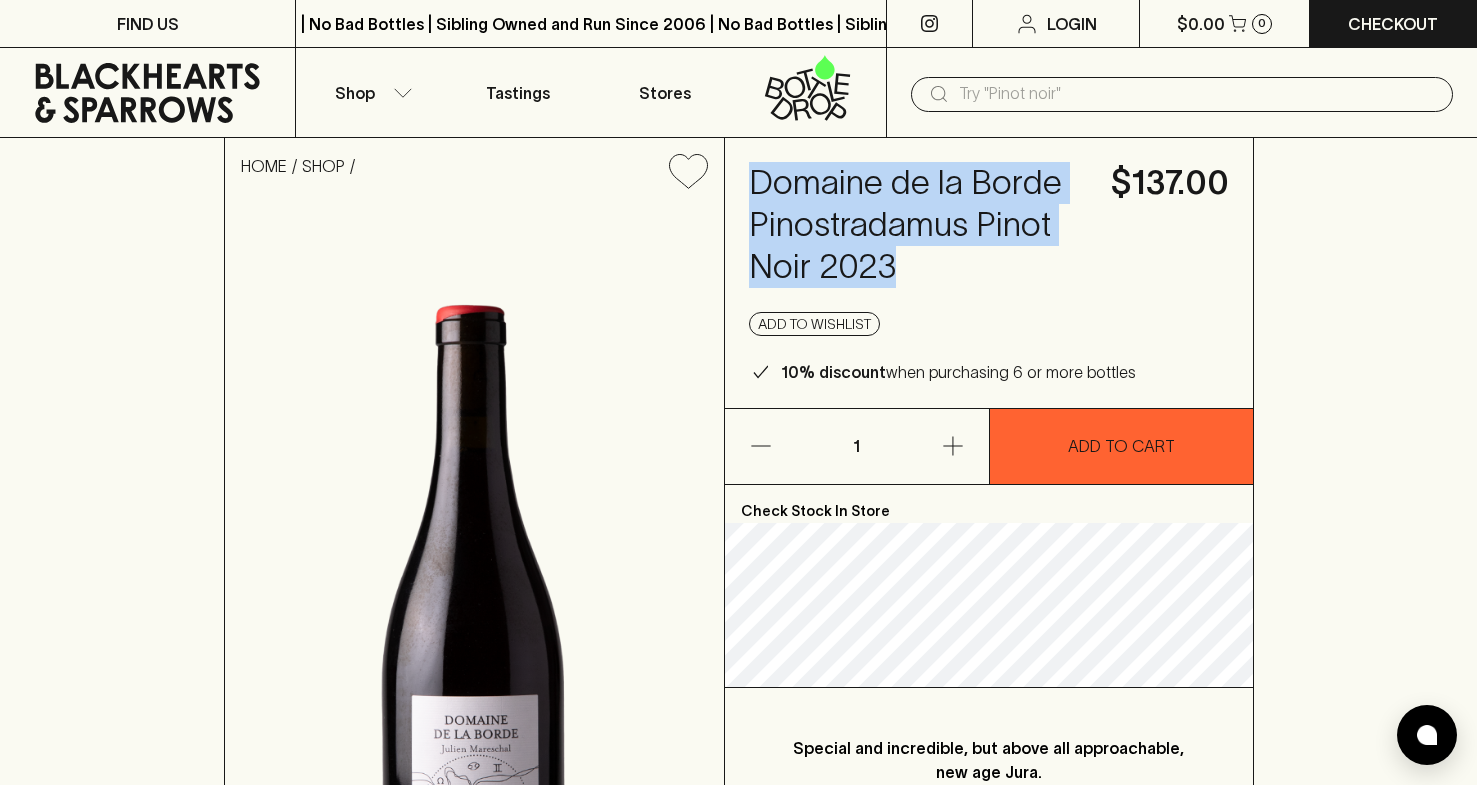 drag, startPoint x: 755, startPoint y: 173, endPoint x: 891, endPoint y: 268, distance: 165.89455 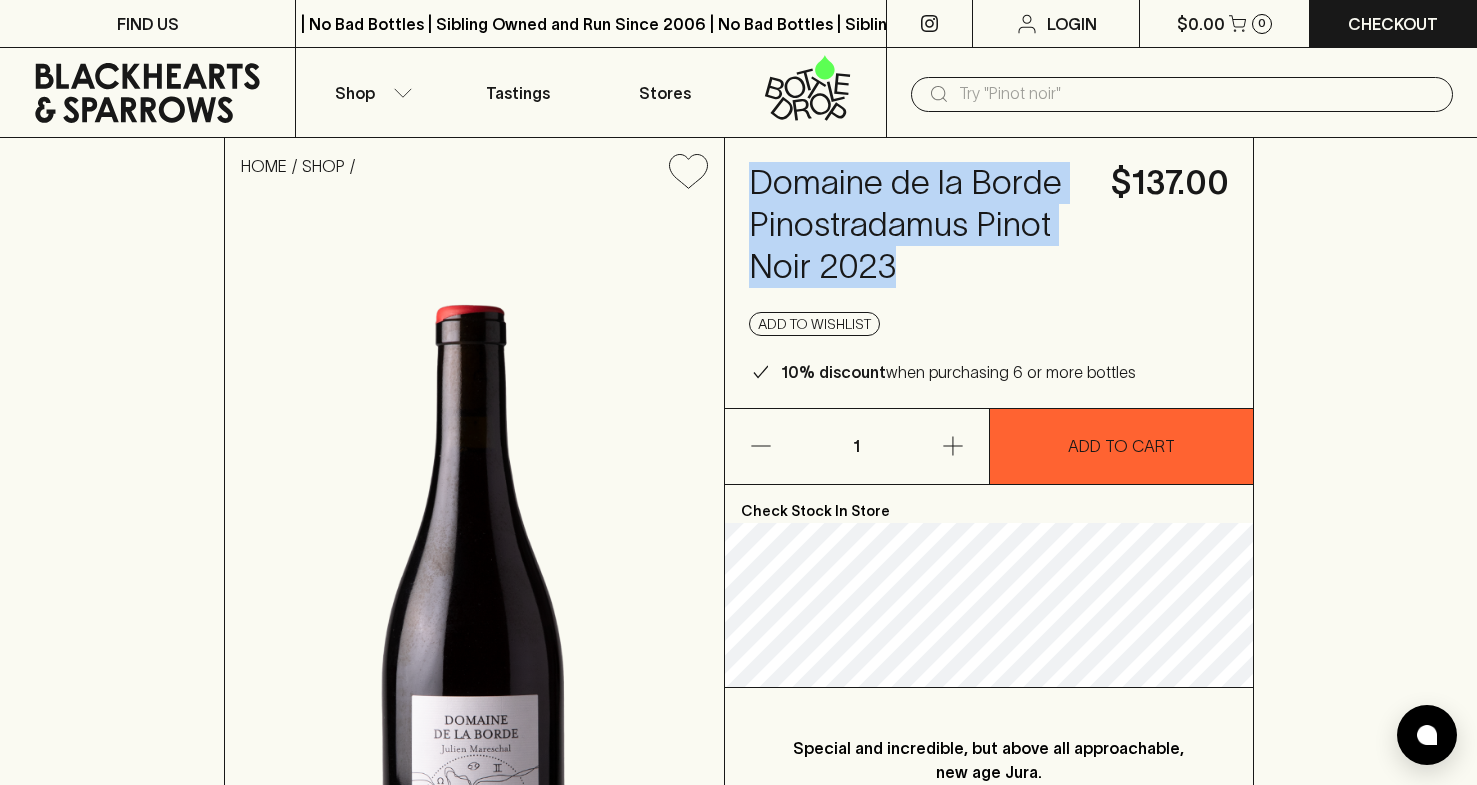 copy on "Domaine de la Borde Pinostradamus Pinot Noir 2023" 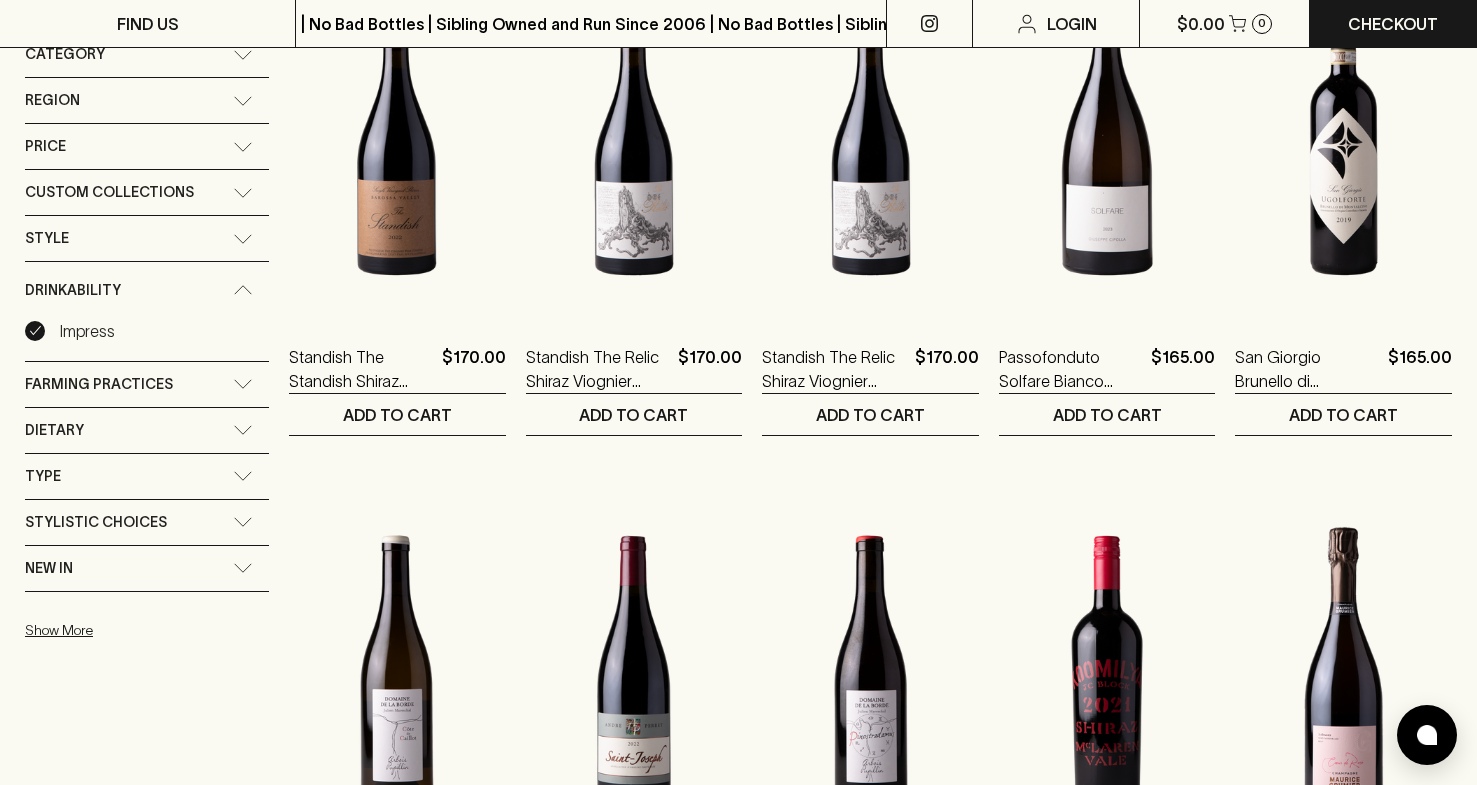 scroll, scrollTop: 352, scrollLeft: 0, axis: vertical 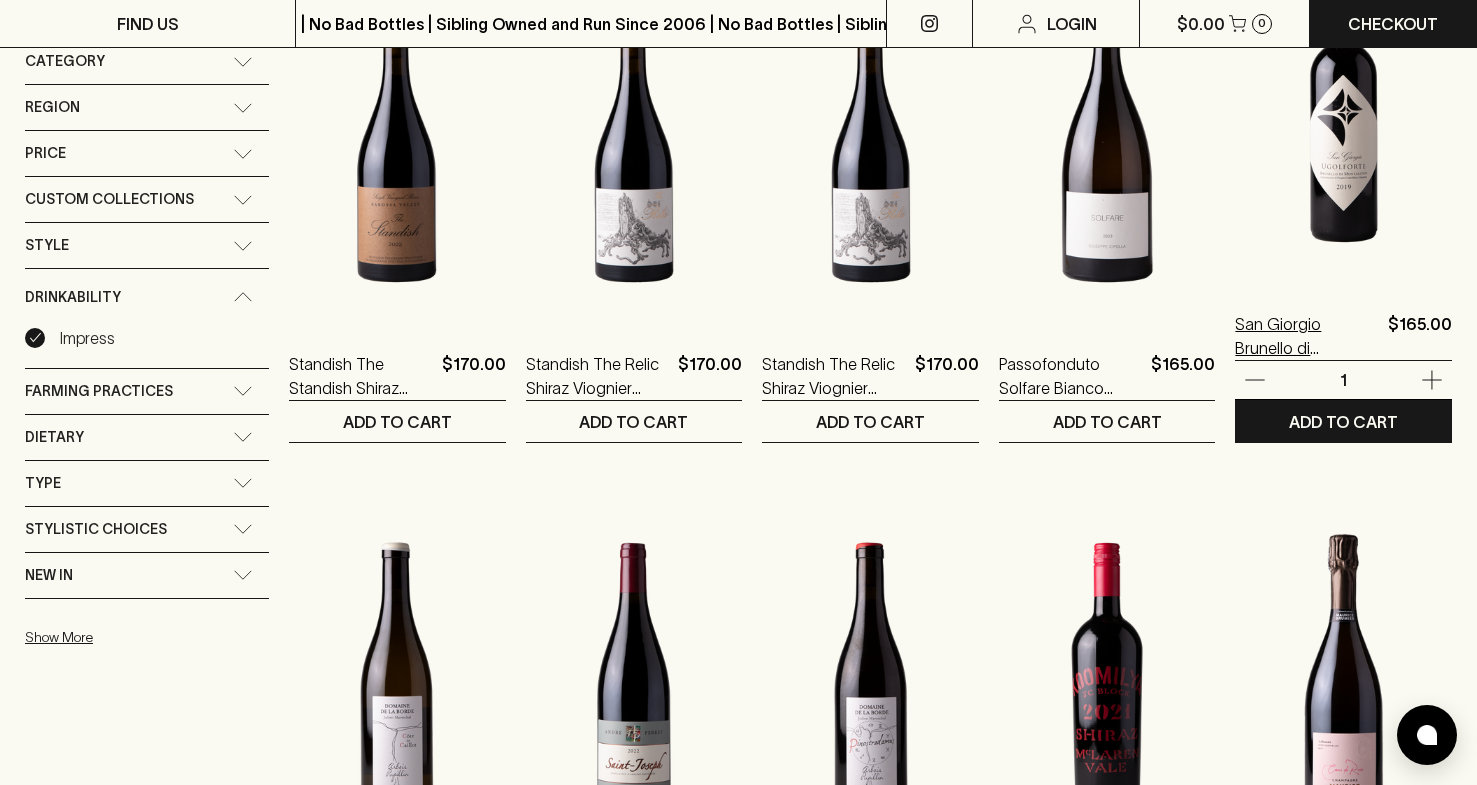 click on "San Giorgio Brunello di Montalcino 2019" at bounding box center [1307, 336] 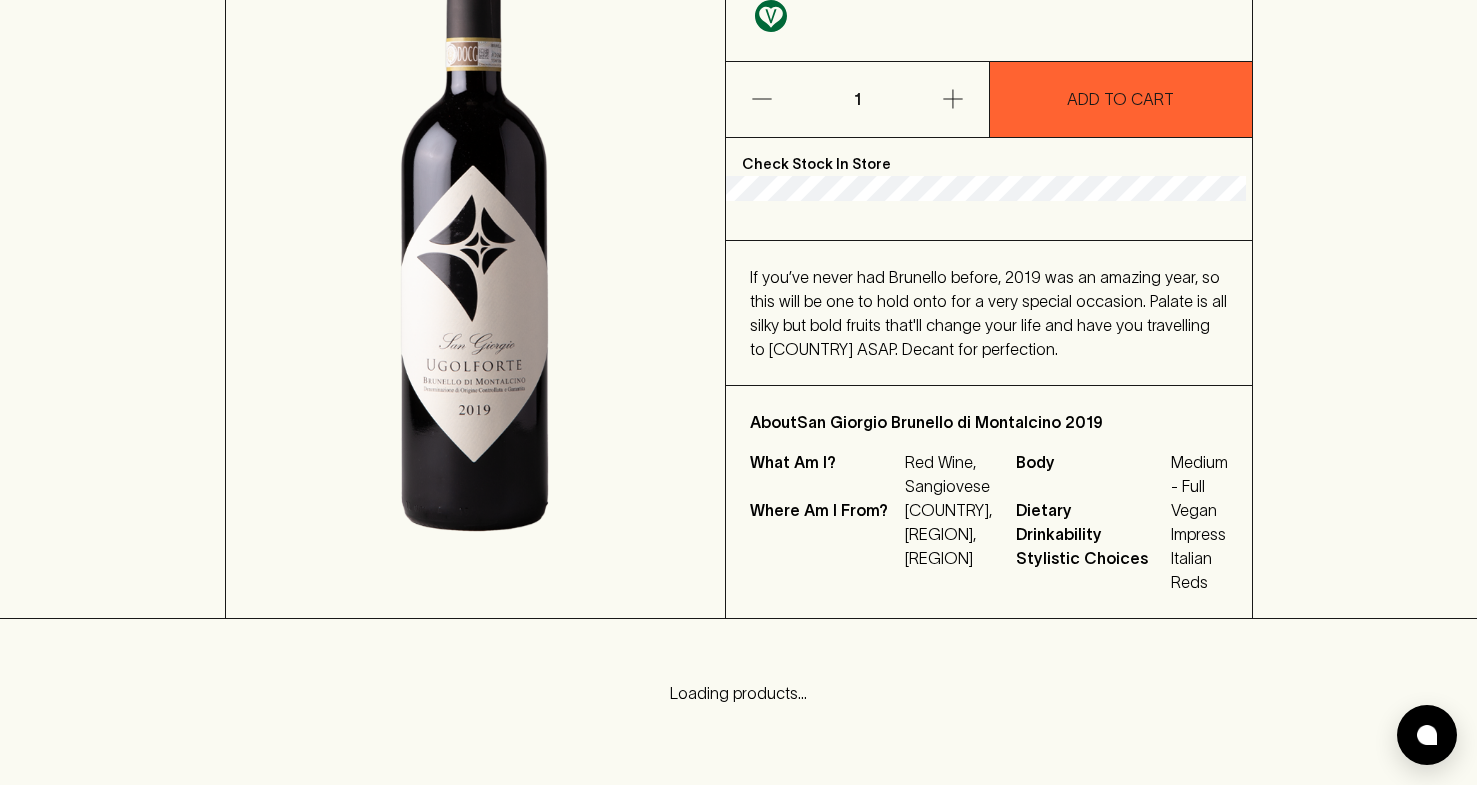 scroll, scrollTop: 0, scrollLeft: 0, axis: both 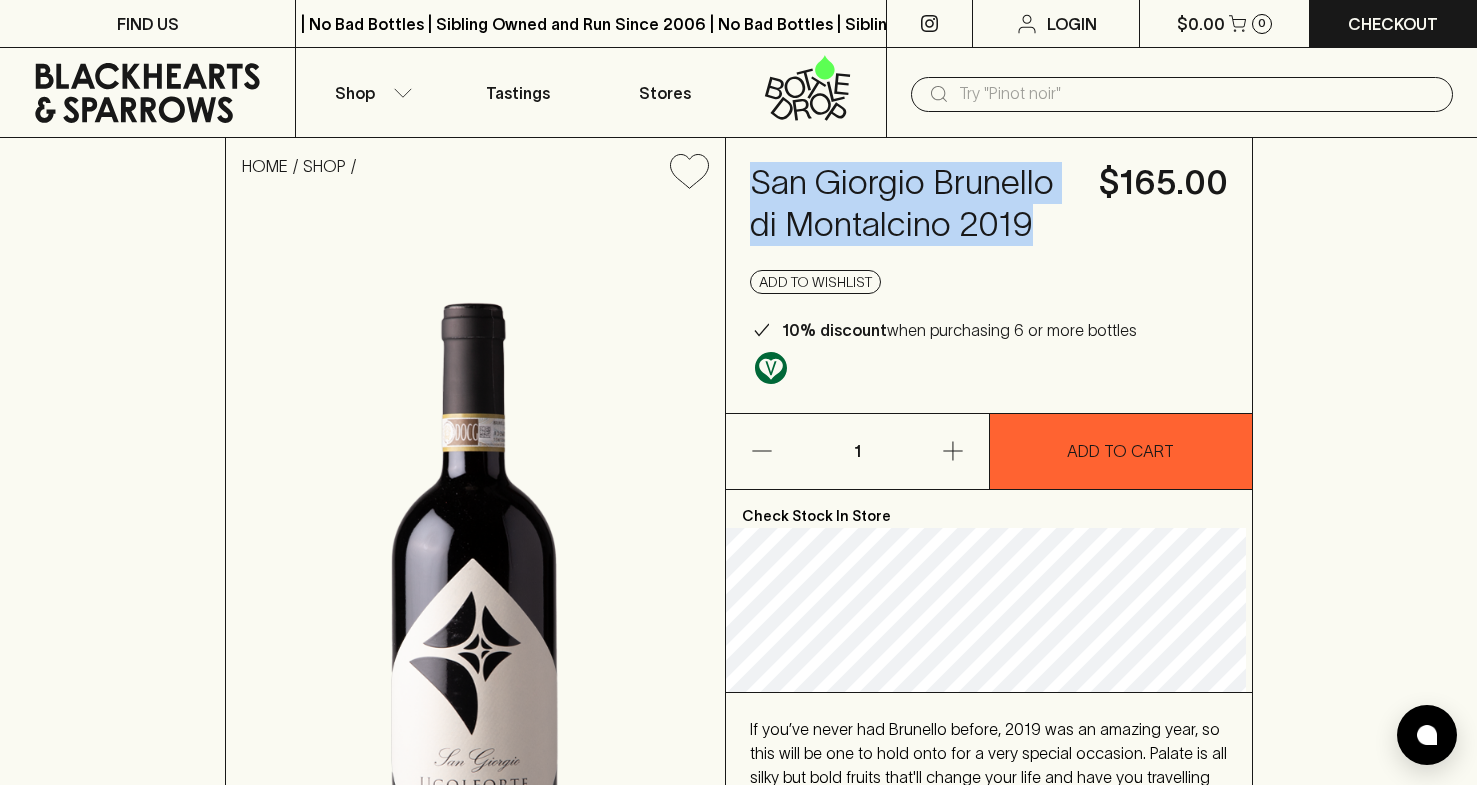 drag, startPoint x: 736, startPoint y: 160, endPoint x: 1027, endPoint y: 226, distance: 298.3907 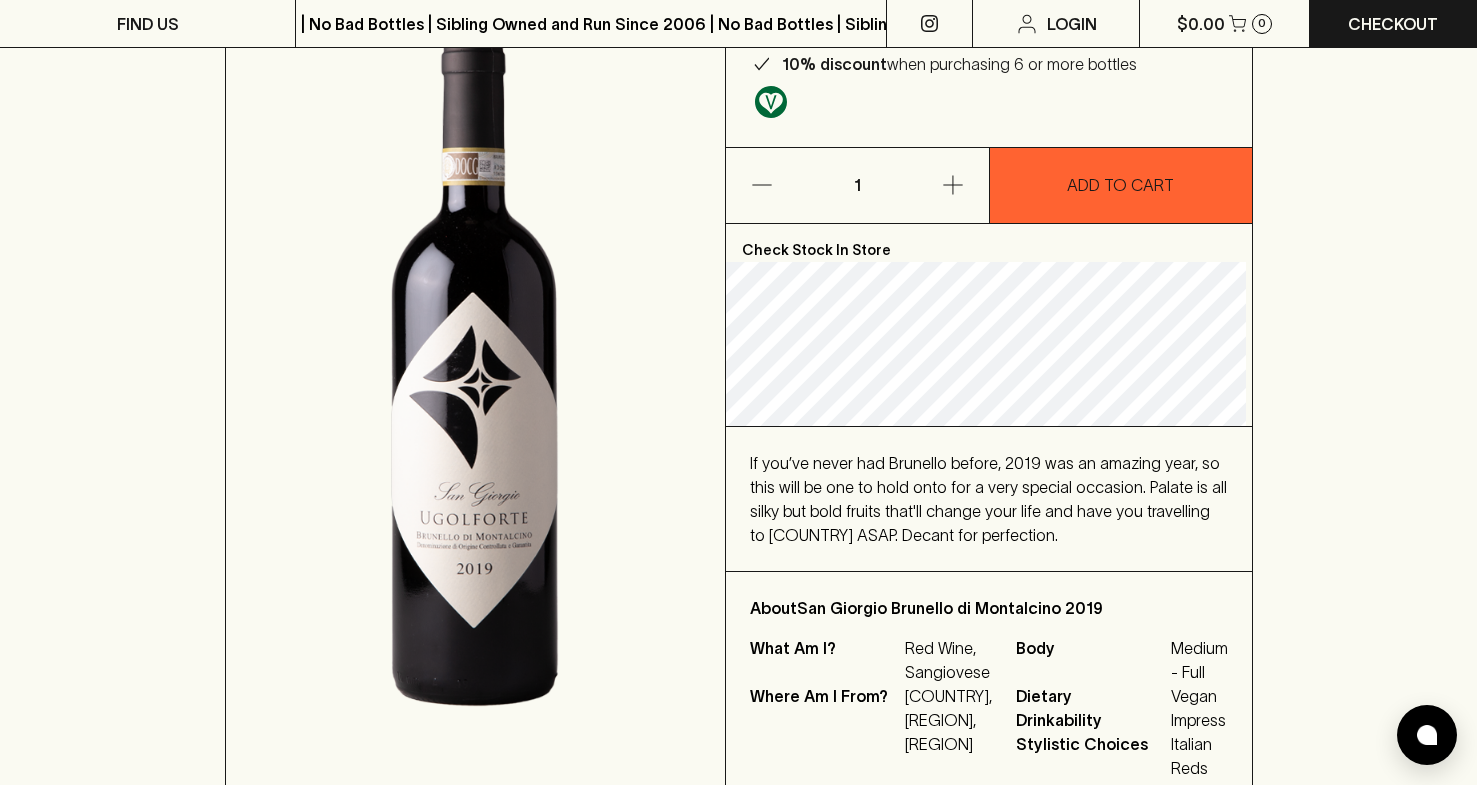 scroll, scrollTop: 268, scrollLeft: 0, axis: vertical 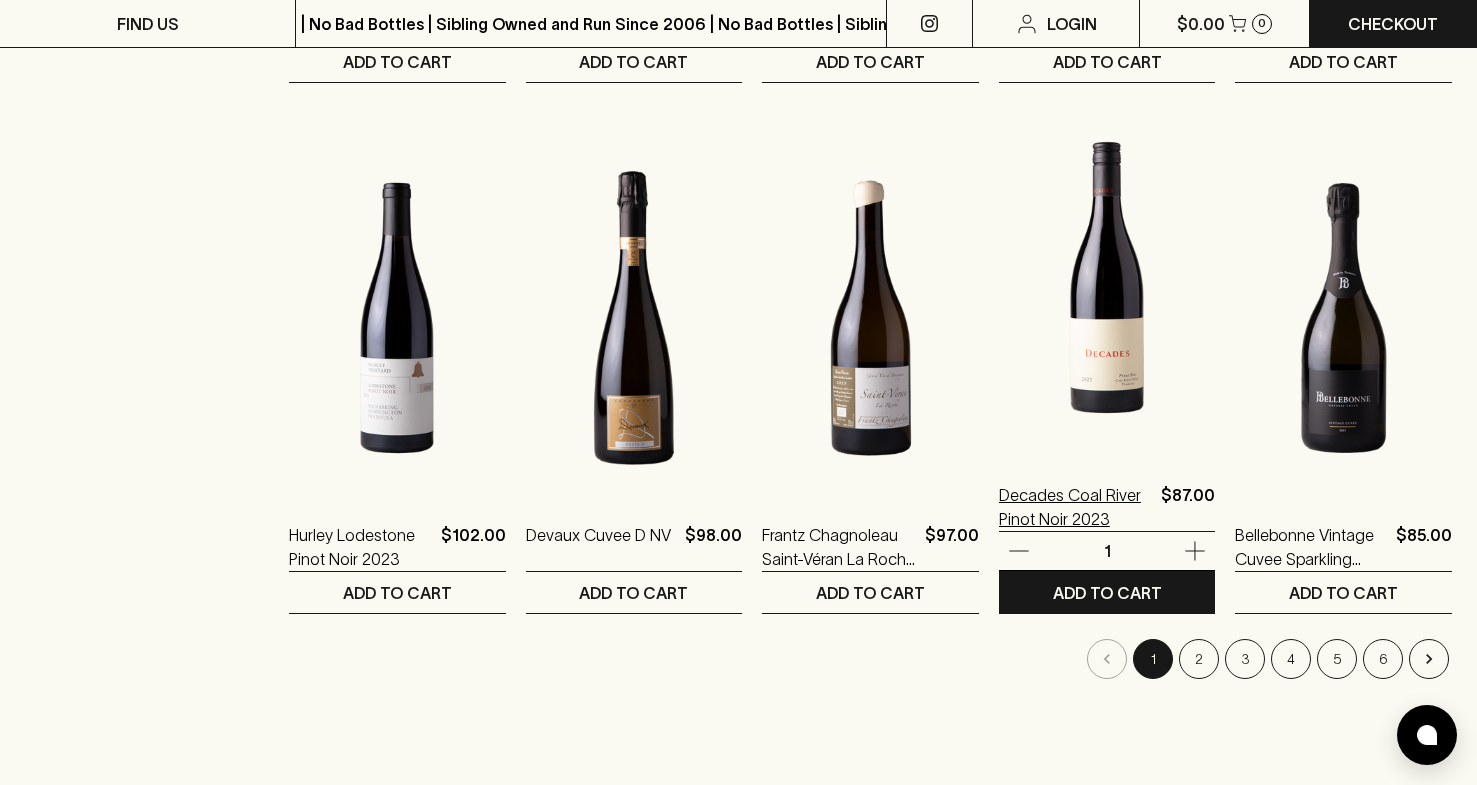 click on "Decades Coal River Pinot Noir 2023" at bounding box center [1076, 507] 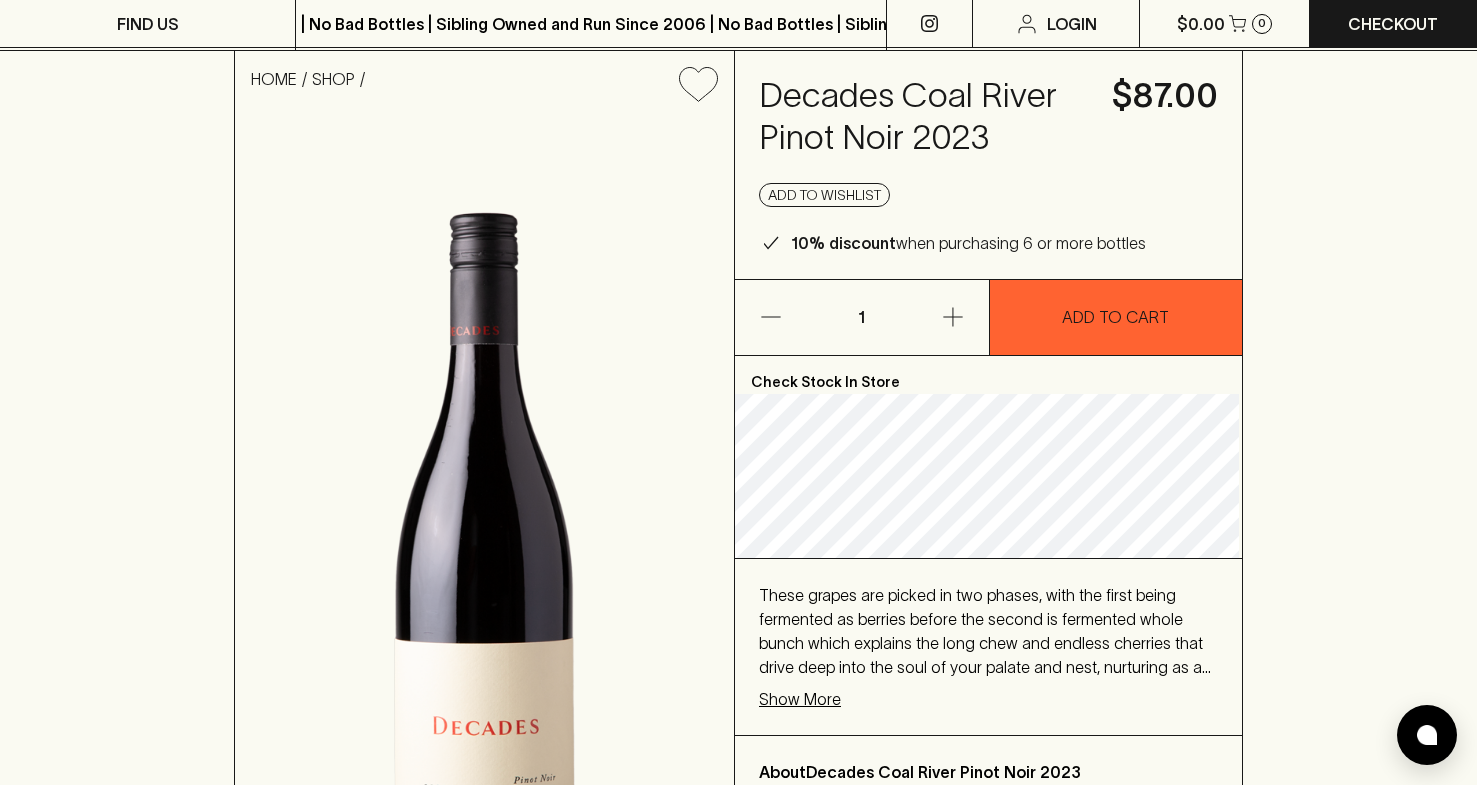 scroll, scrollTop: 0, scrollLeft: 0, axis: both 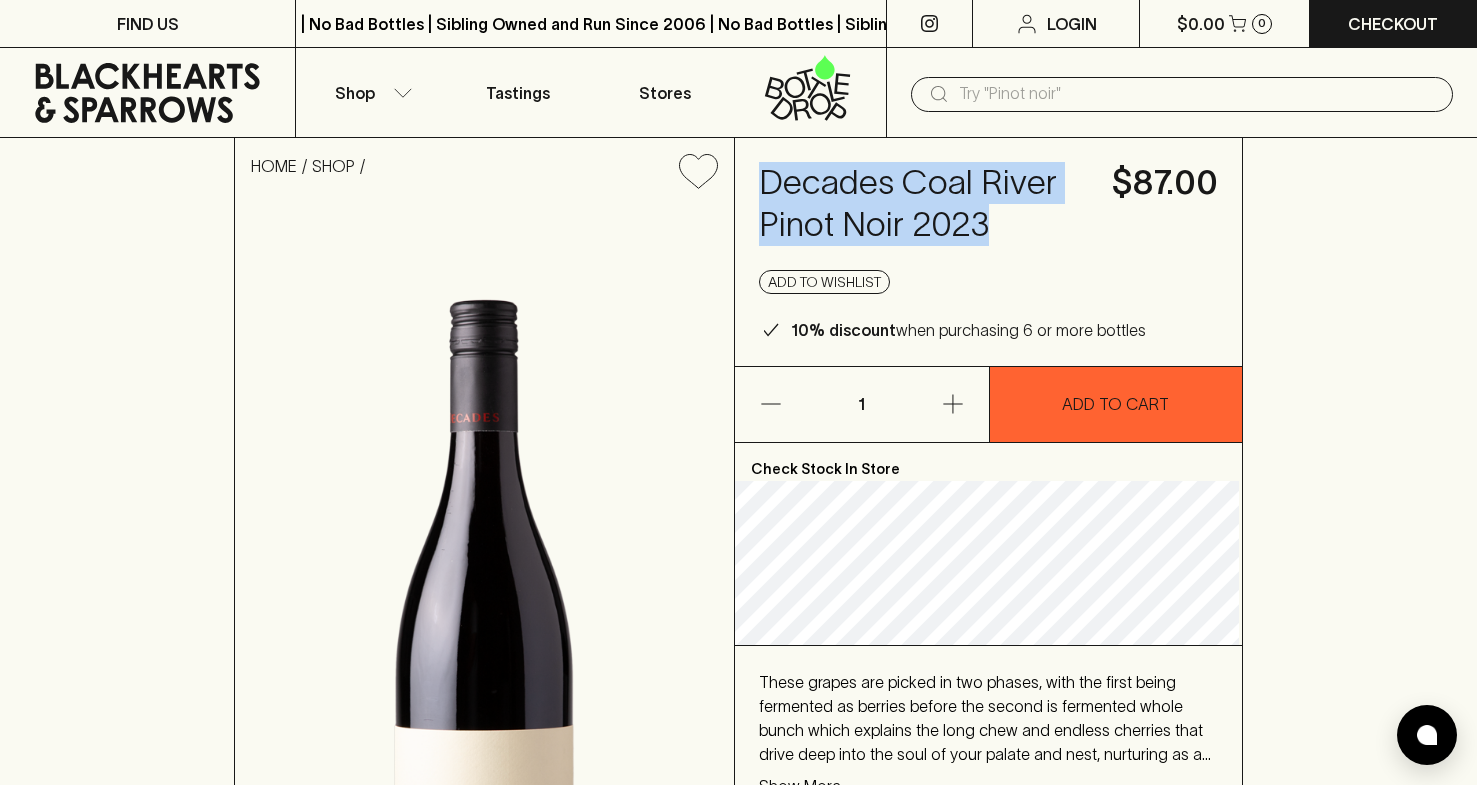 drag, startPoint x: 762, startPoint y: 173, endPoint x: 992, endPoint y: 242, distance: 240.12704 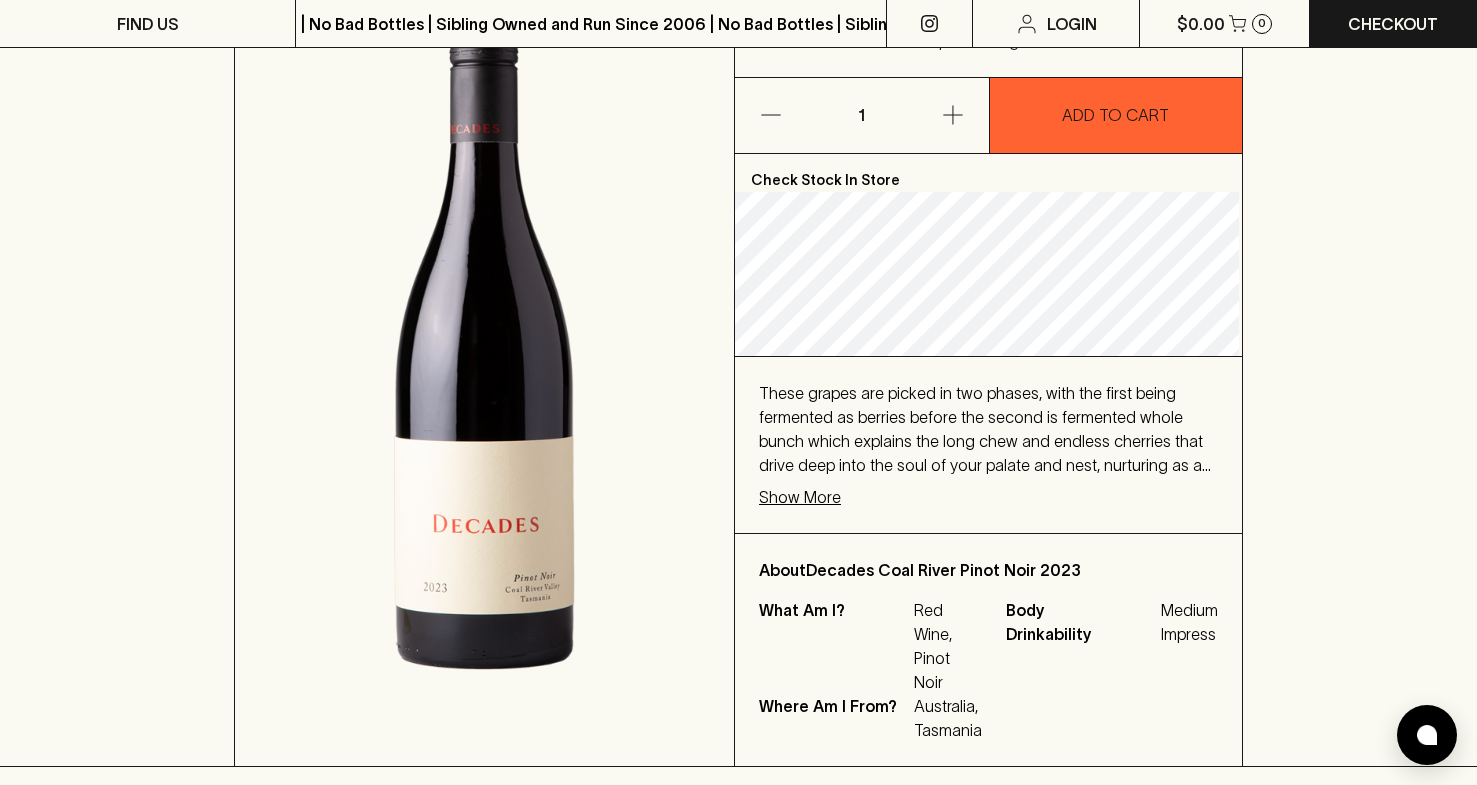 scroll, scrollTop: 286, scrollLeft: 0, axis: vertical 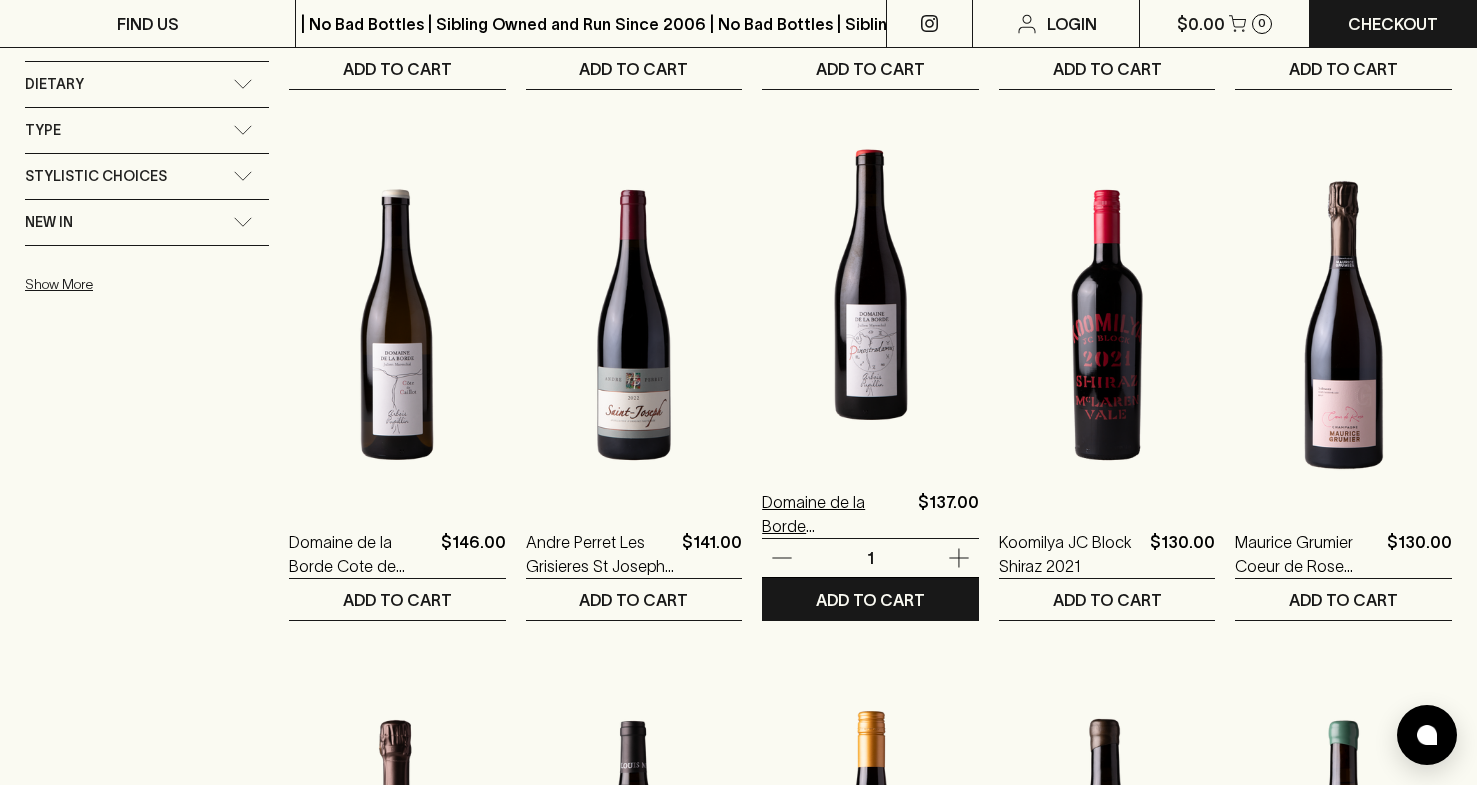 click on "Domaine de la Borde Pinostradamus Pinot Noir 2023" at bounding box center (836, 514) 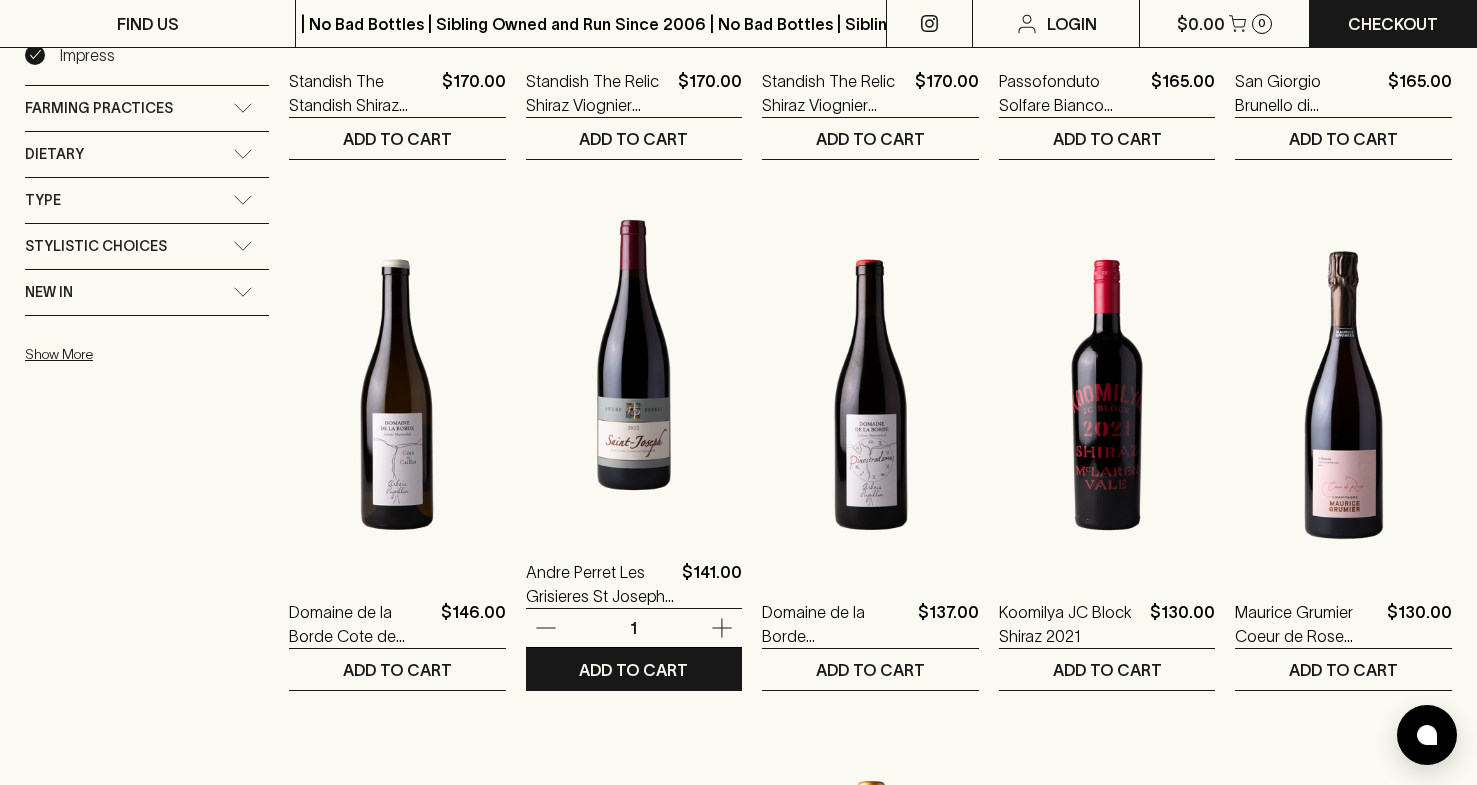 scroll, scrollTop: 645, scrollLeft: 0, axis: vertical 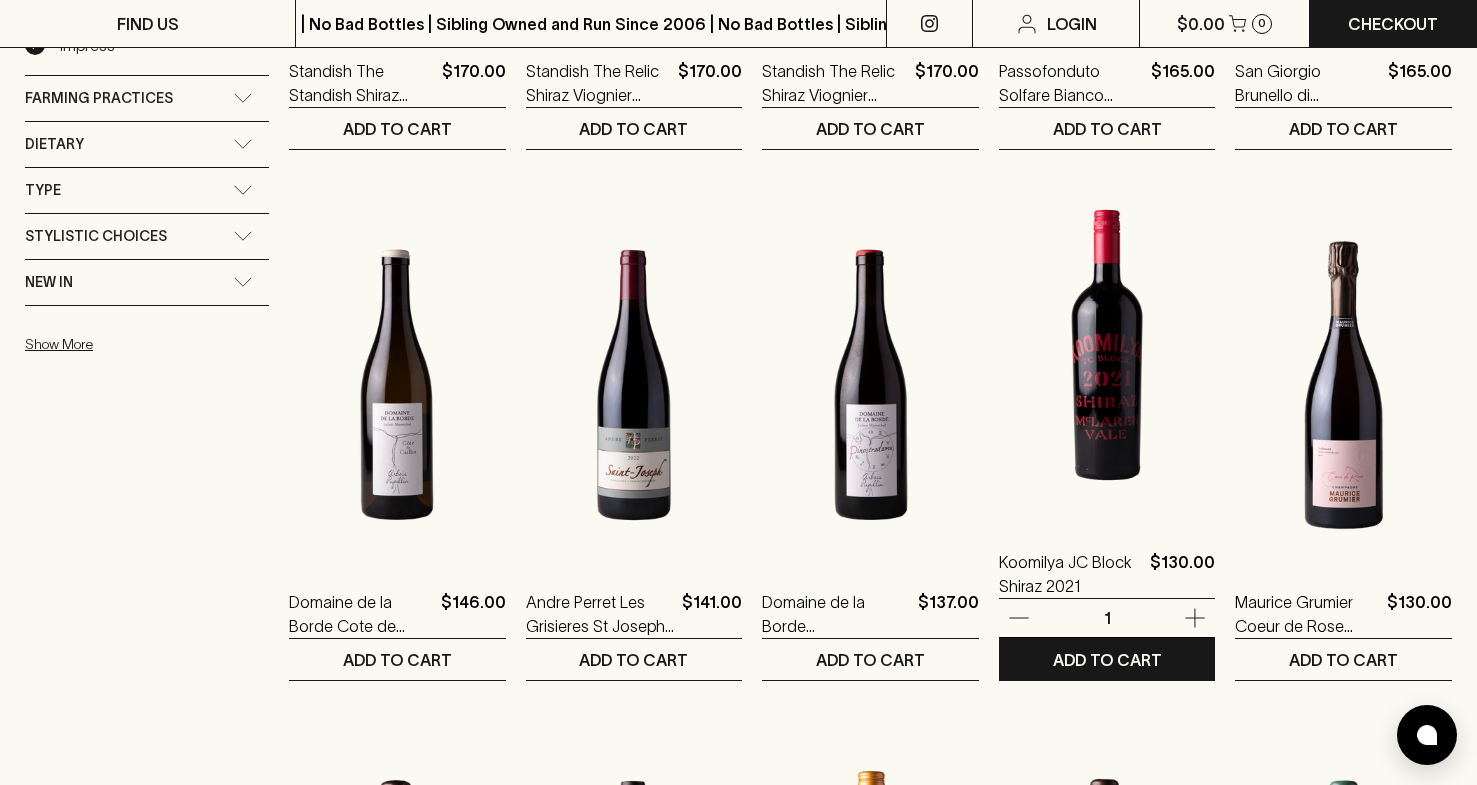 click at bounding box center [1107, 345] 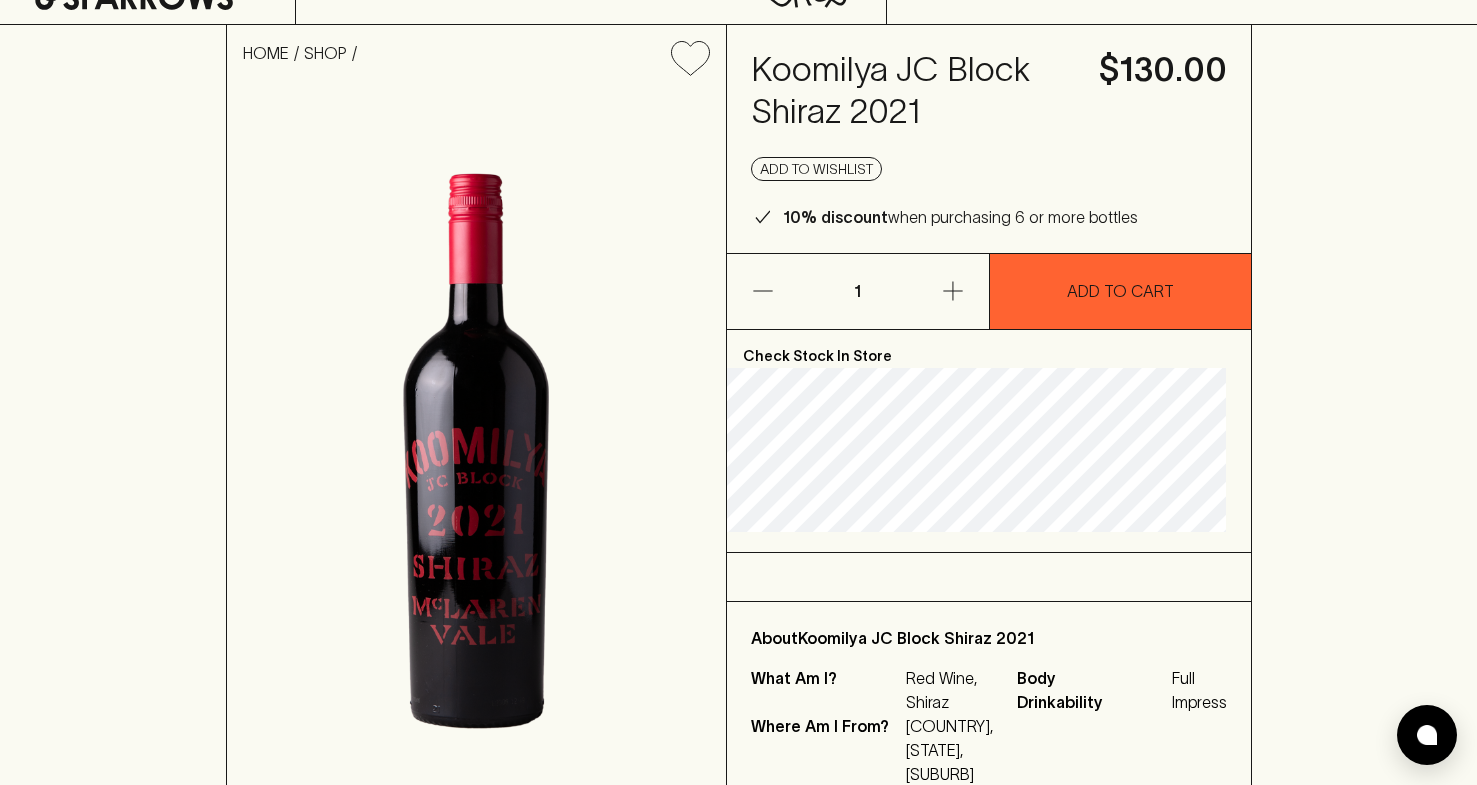 scroll, scrollTop: 122, scrollLeft: 0, axis: vertical 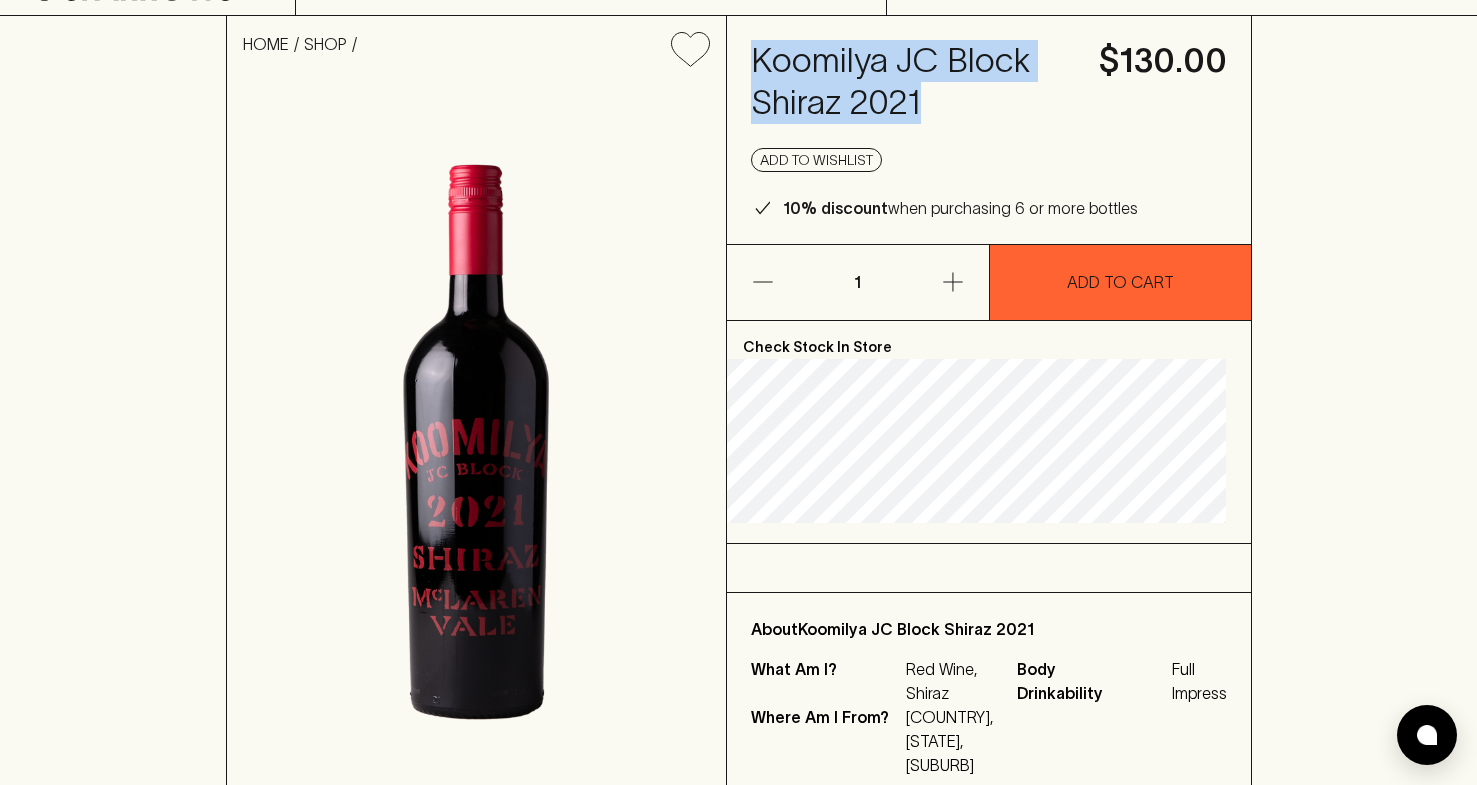 drag, startPoint x: 765, startPoint y: 62, endPoint x: 934, endPoint y: 103, distance: 173.90227 